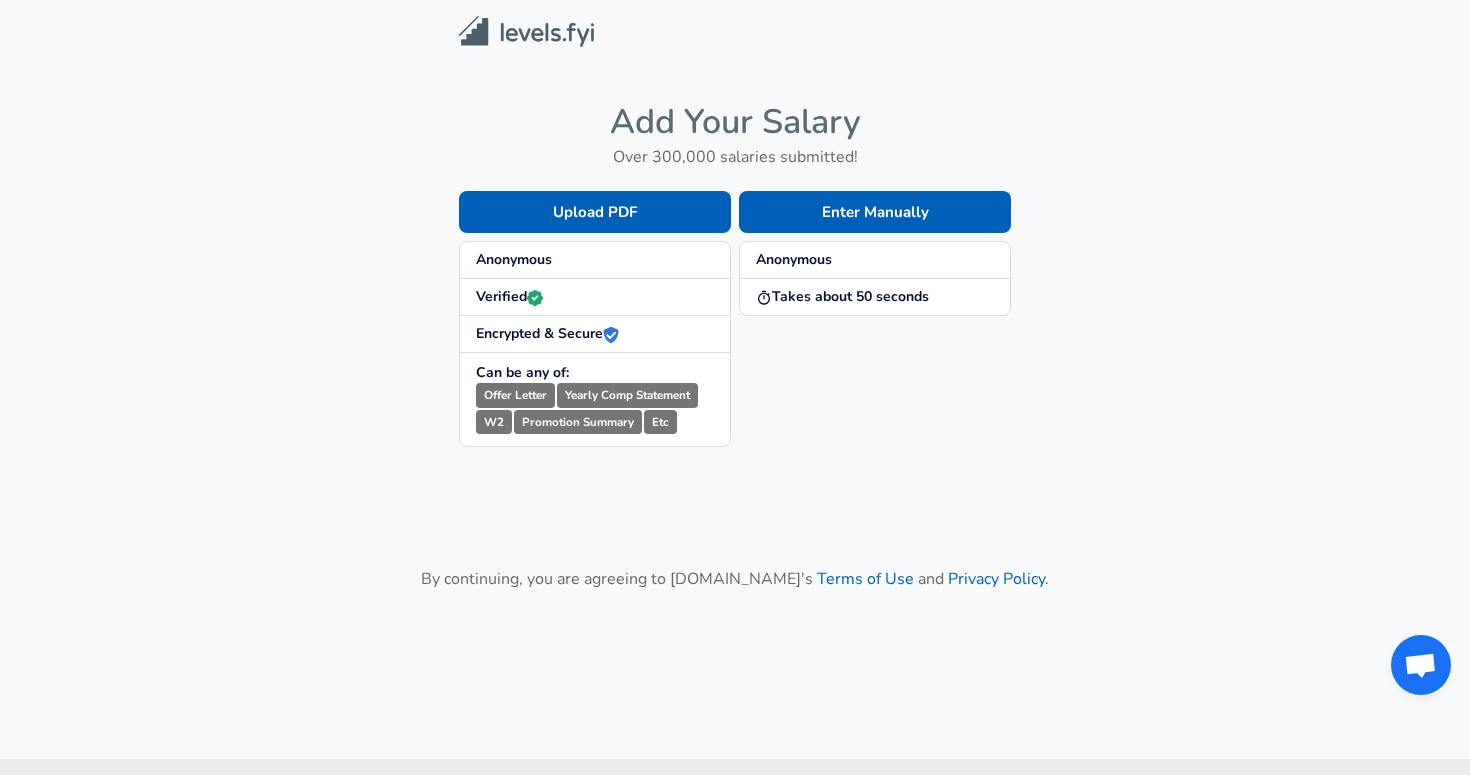 scroll, scrollTop: 0, scrollLeft: 0, axis: both 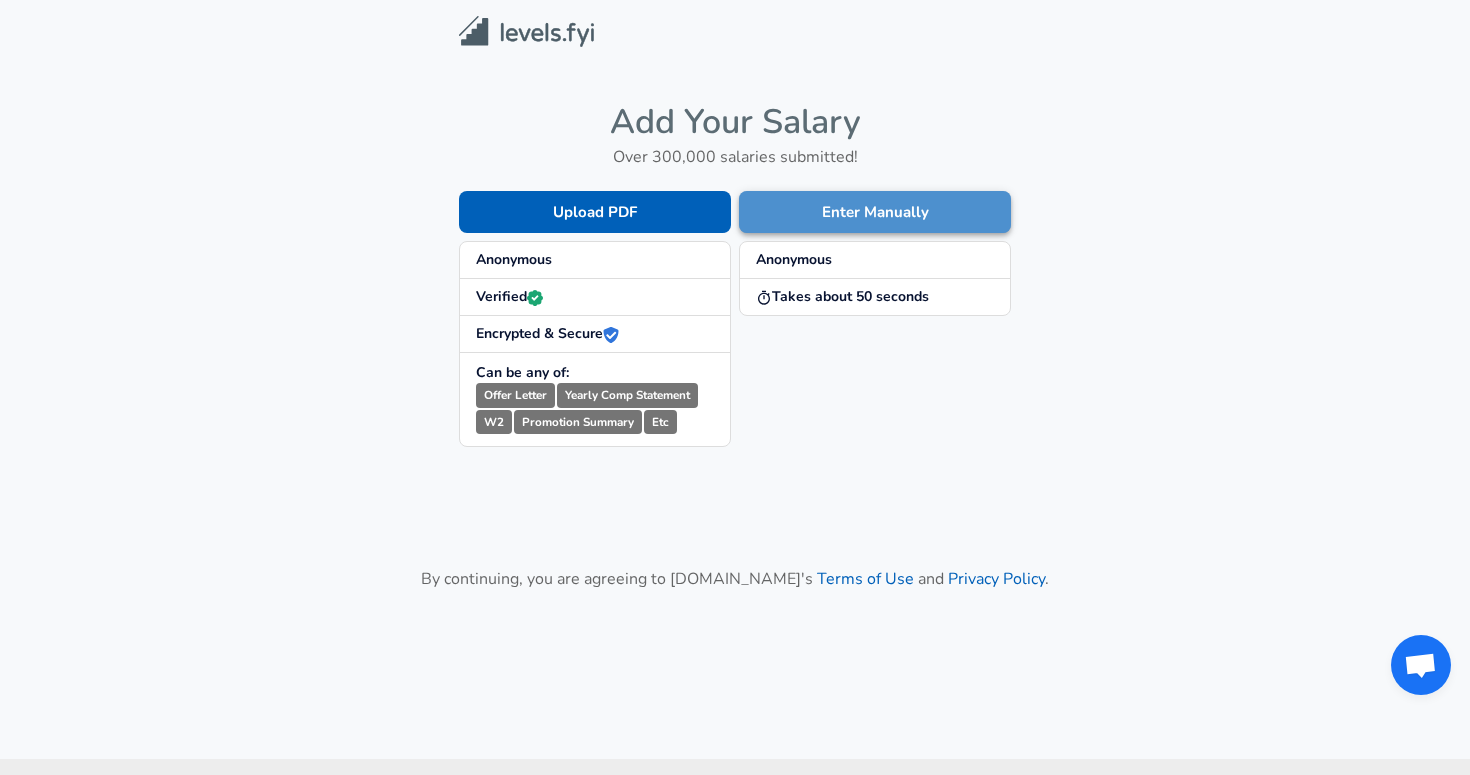 click on "Enter Manually" at bounding box center [875, 212] 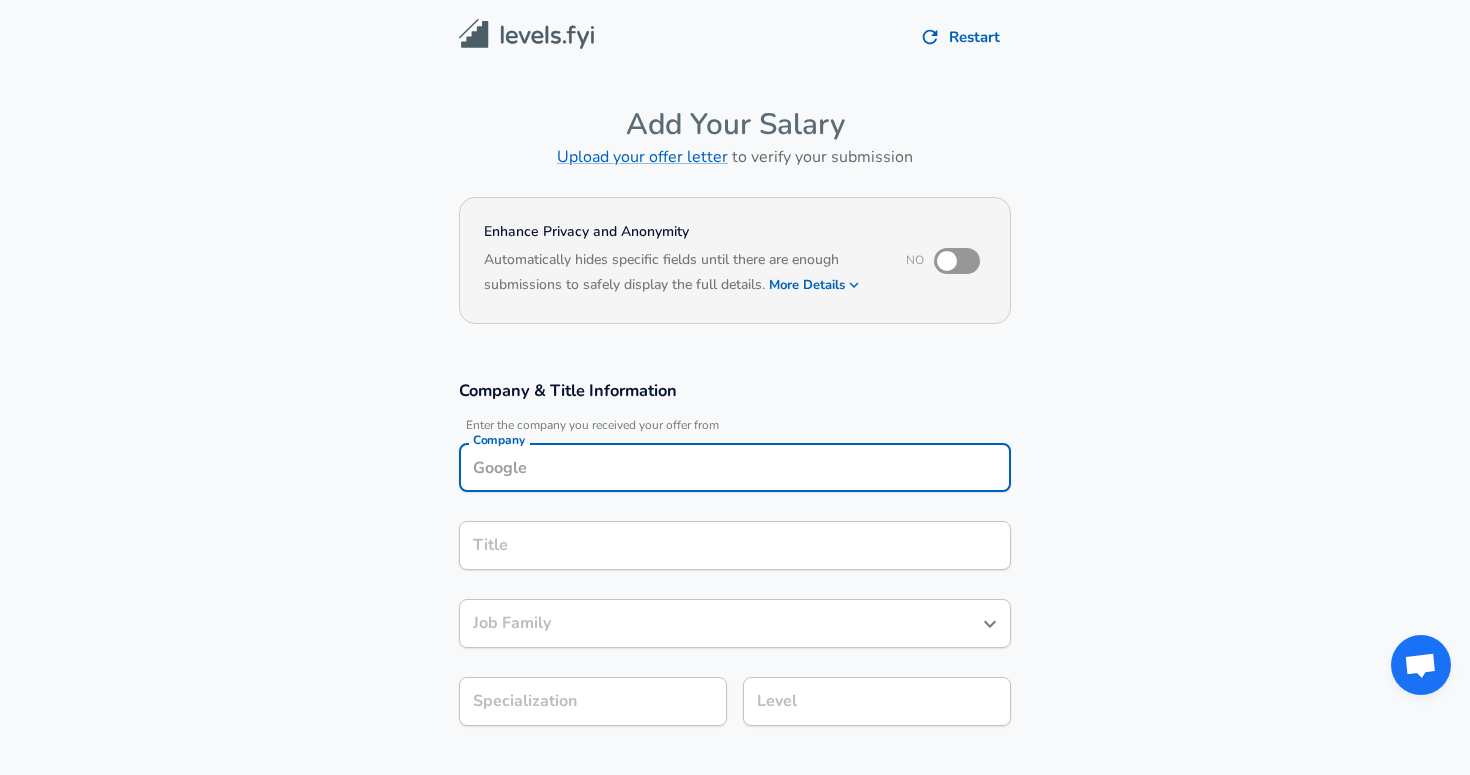 click on "Company" at bounding box center (735, 467) 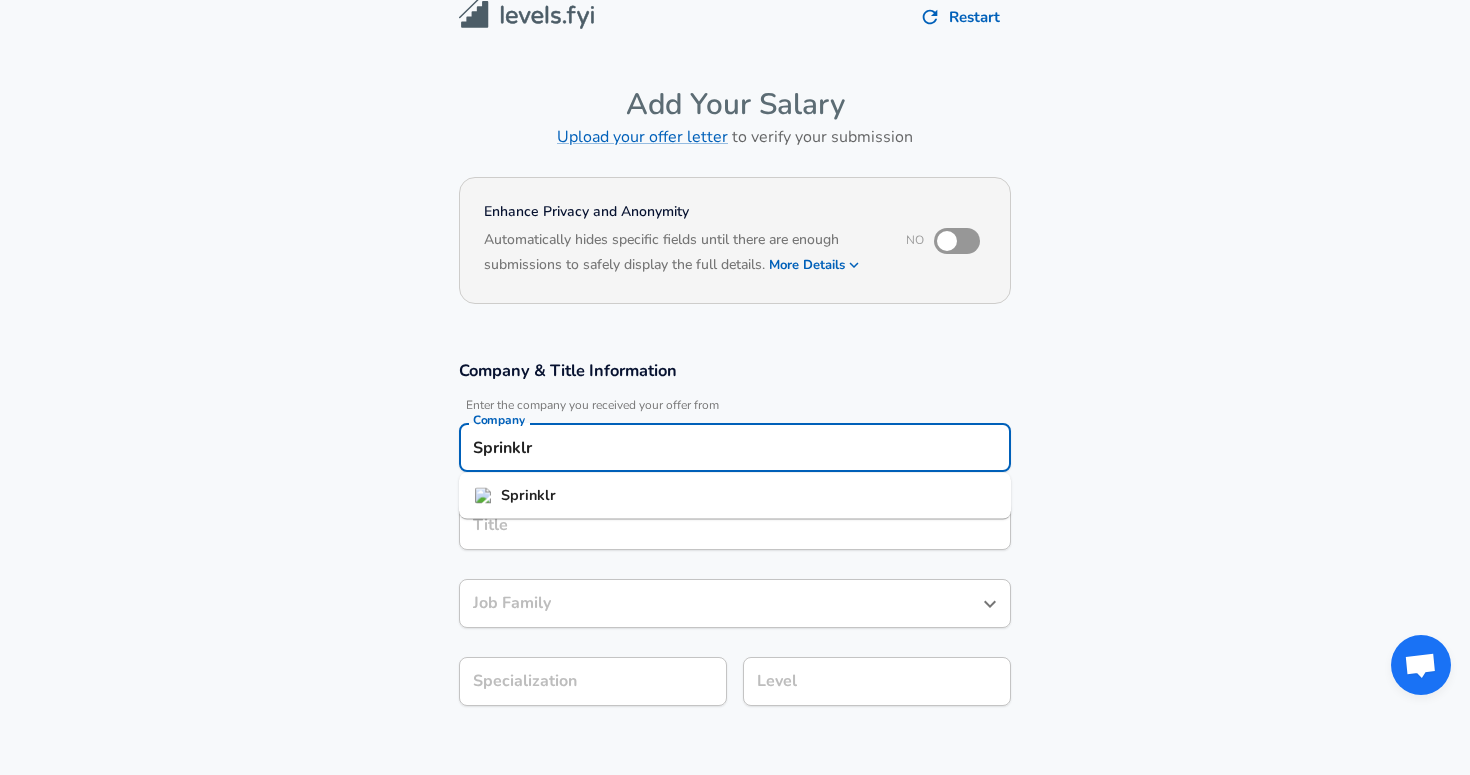 click on "Sprinklr" at bounding box center (735, 496) 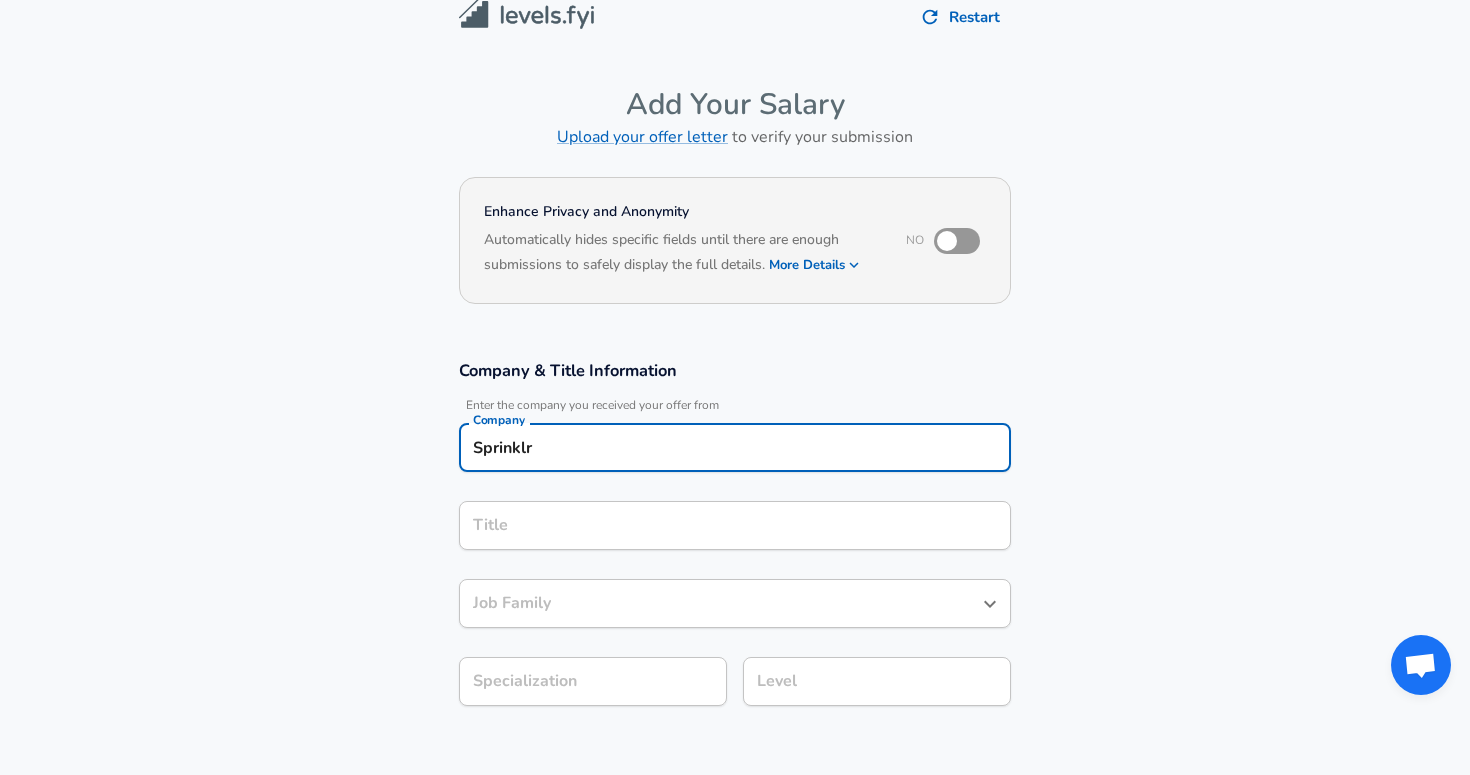 type on "Sprinklr" 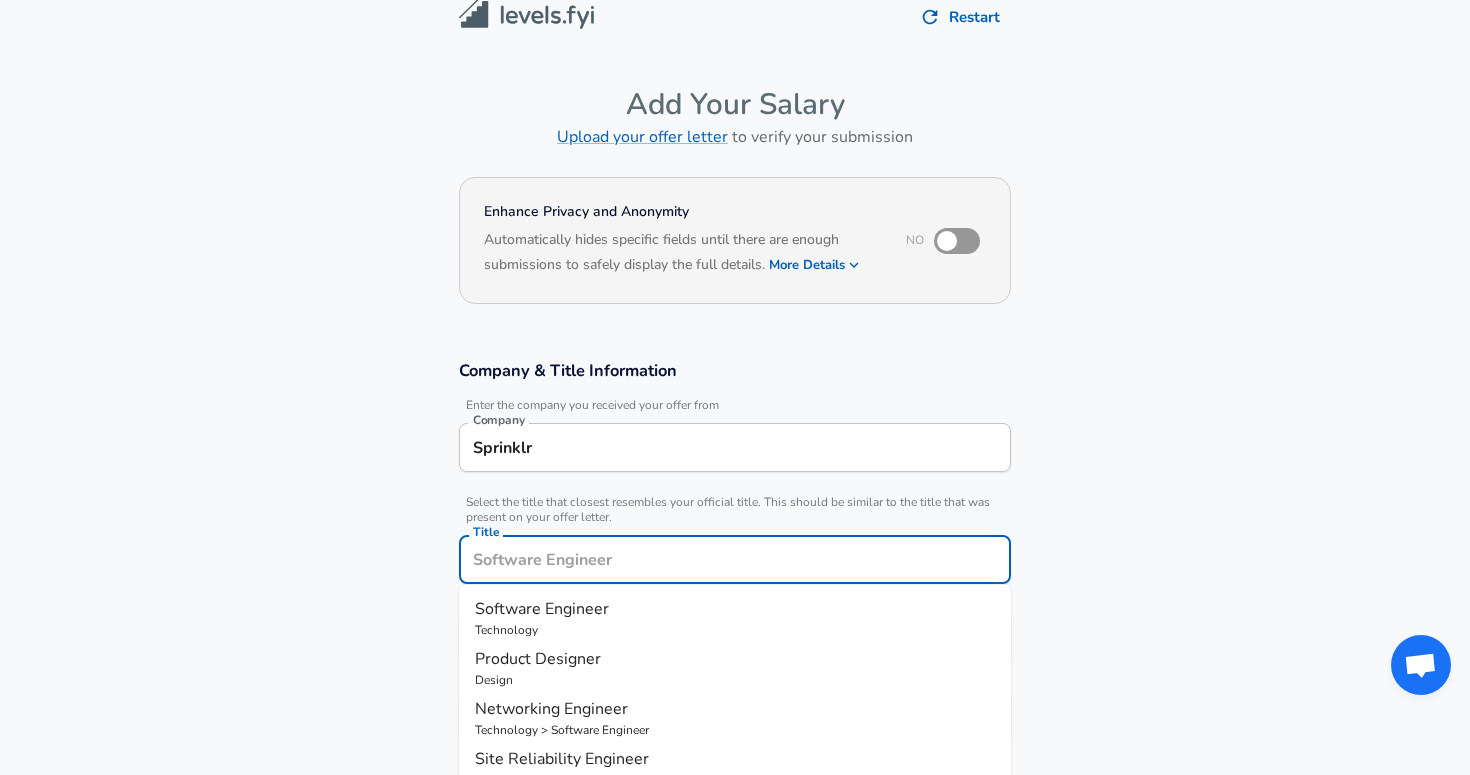 scroll, scrollTop: 60, scrollLeft: 0, axis: vertical 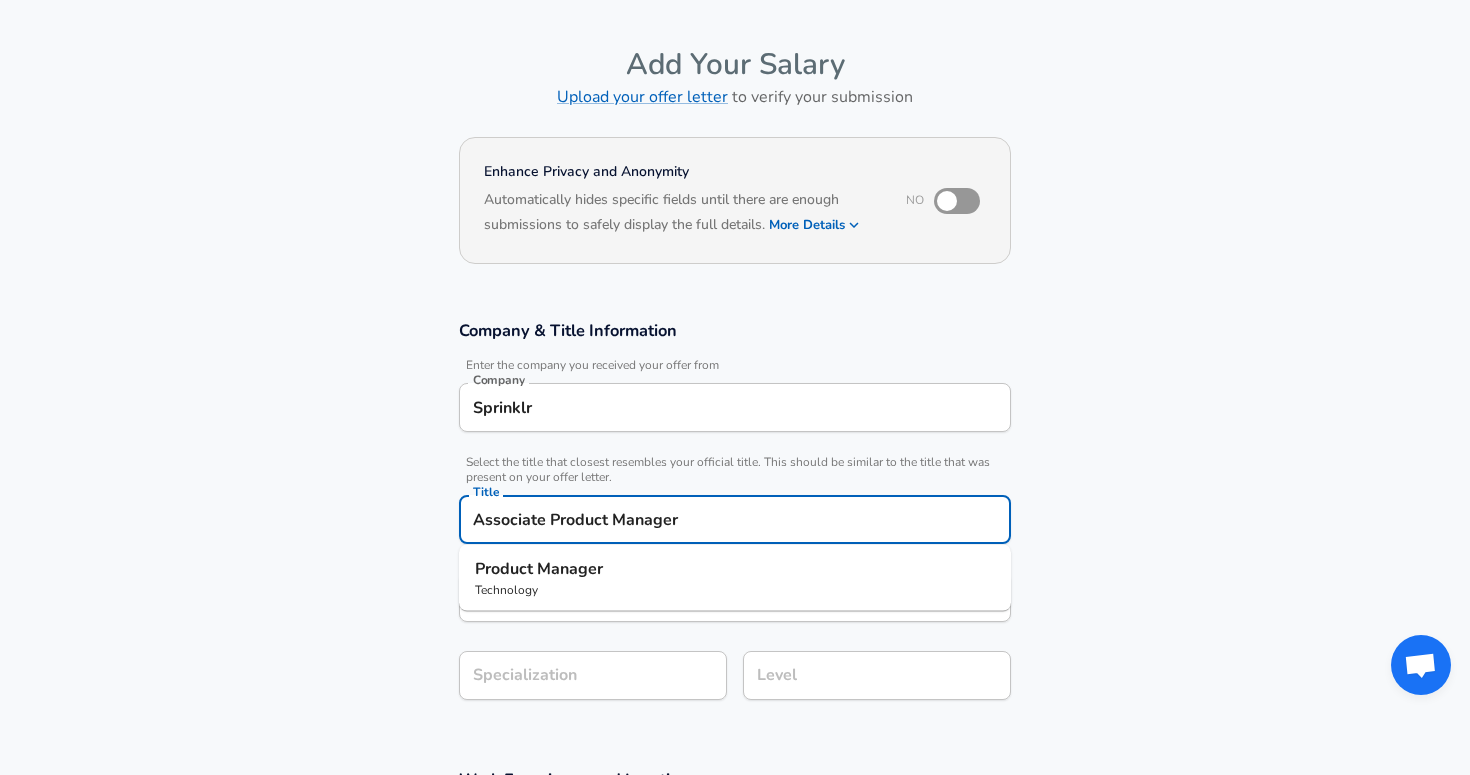 click on "Product     Manager" at bounding box center (735, 569) 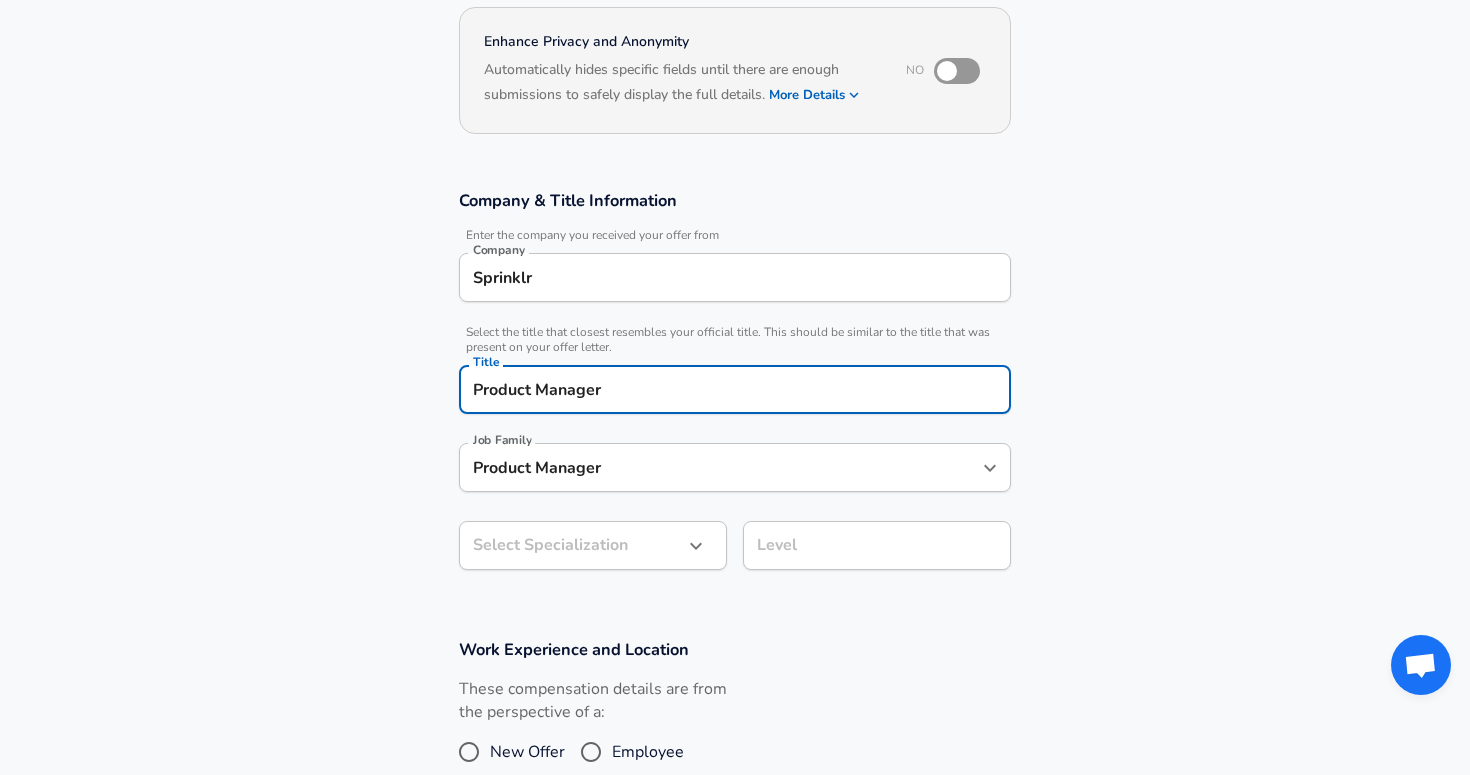 type on "Product Manager" 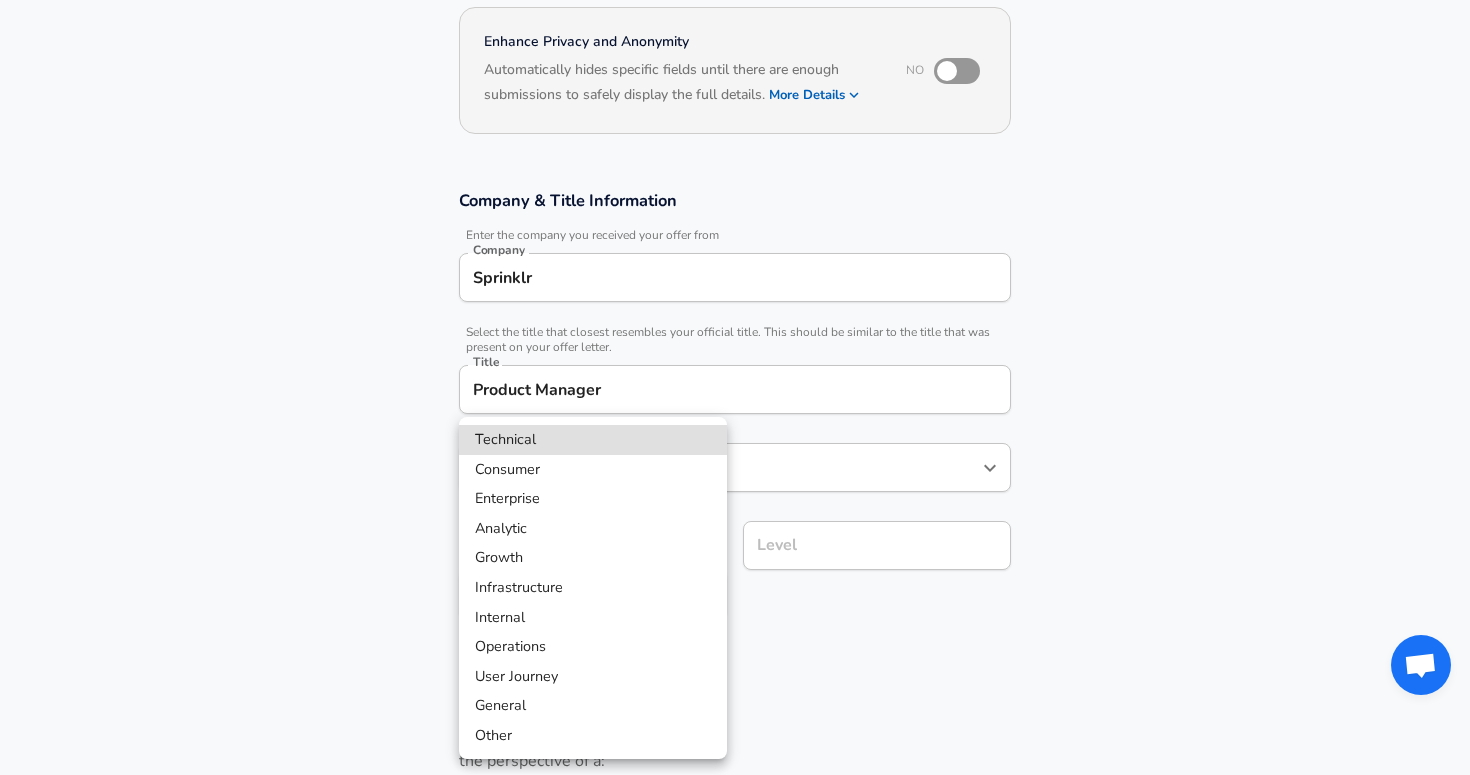 click on "Restart Add Your Salary Upload your offer letter   to verify your submission Enhance Privacy and Anonymity No Automatically hides specific fields until there are enough submissions to safely display the full details.   More Details Based on your submission and the data points that we have already collected, we will automatically hide and anonymize specific fields if there aren't enough data points to remain sufficiently anonymous. Company & Title Information   Enter the company you received your offer from Company Sprinklr Company   Select the title that closest resembles your official title. This should be similar to the title that was present on your offer letter. Title Product Manager Title Job Family Product Manager Job Family   Select a Specialization that best fits your role. If you can't find one, select 'Other' to enter a custom specialization Select Specialization ​ Select Specialization Level Level Work Experience and Location These compensation details are from the perspective of a: New Offer" at bounding box center (735, 197) 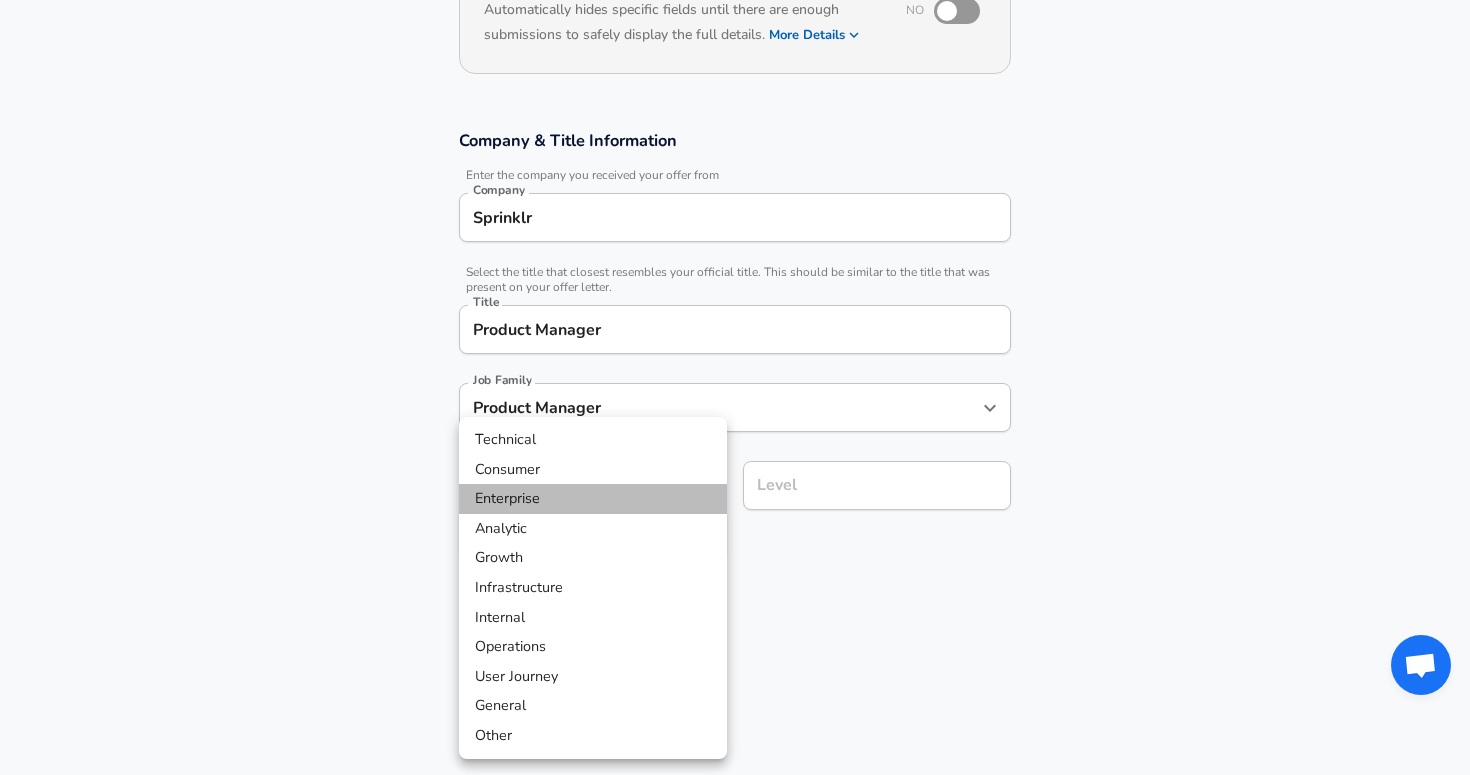 click on "Enterprise" at bounding box center (593, 499) 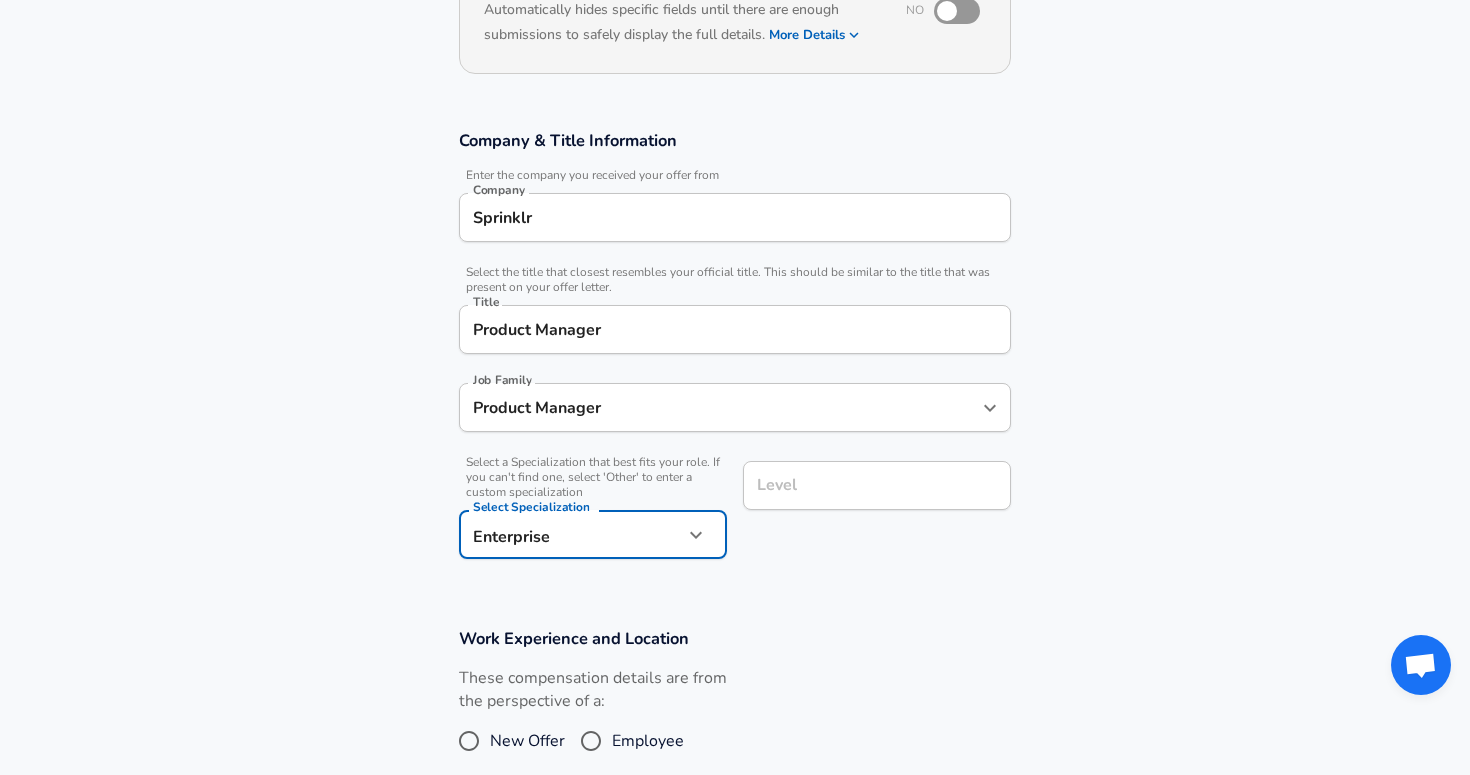 scroll, scrollTop: 290, scrollLeft: 0, axis: vertical 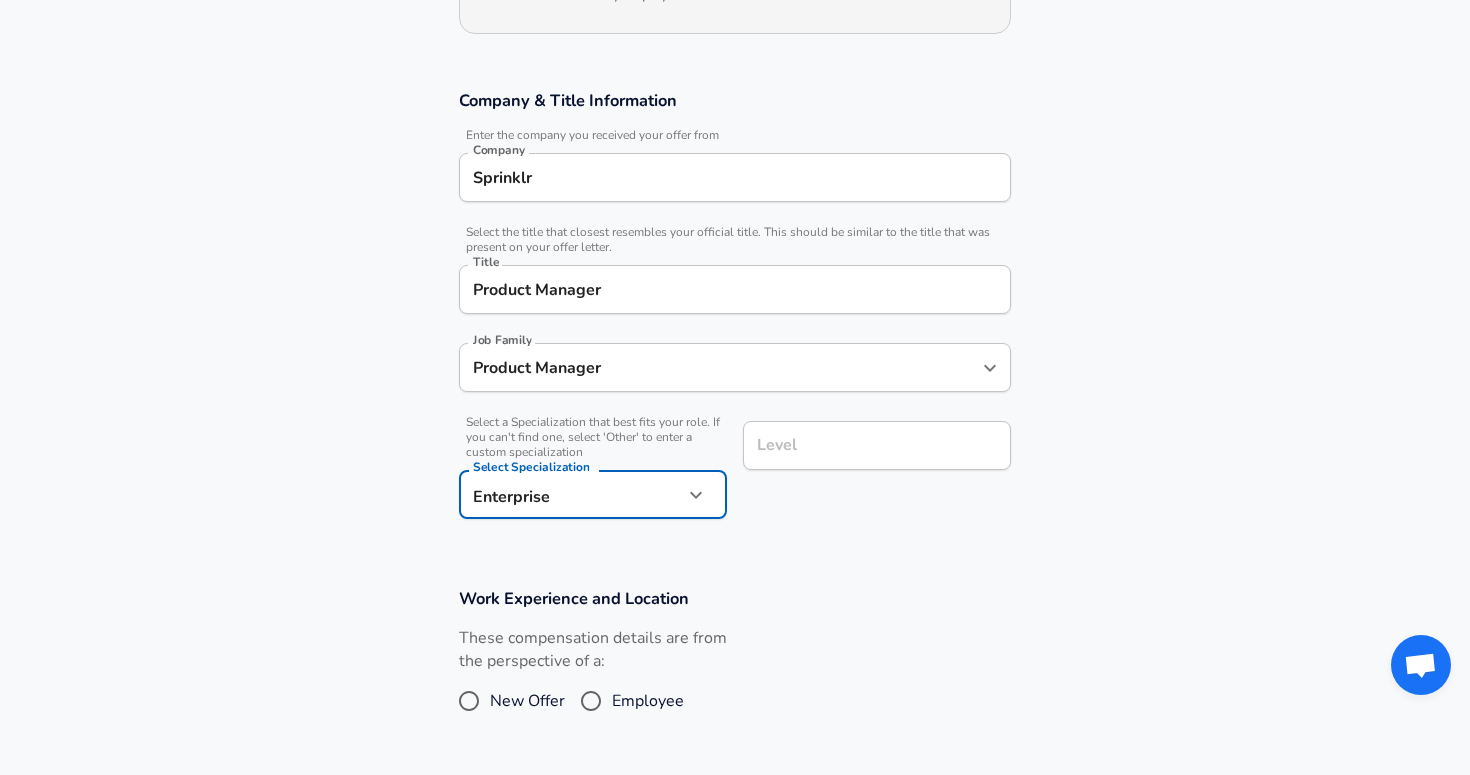 click on "Level" at bounding box center [877, 445] 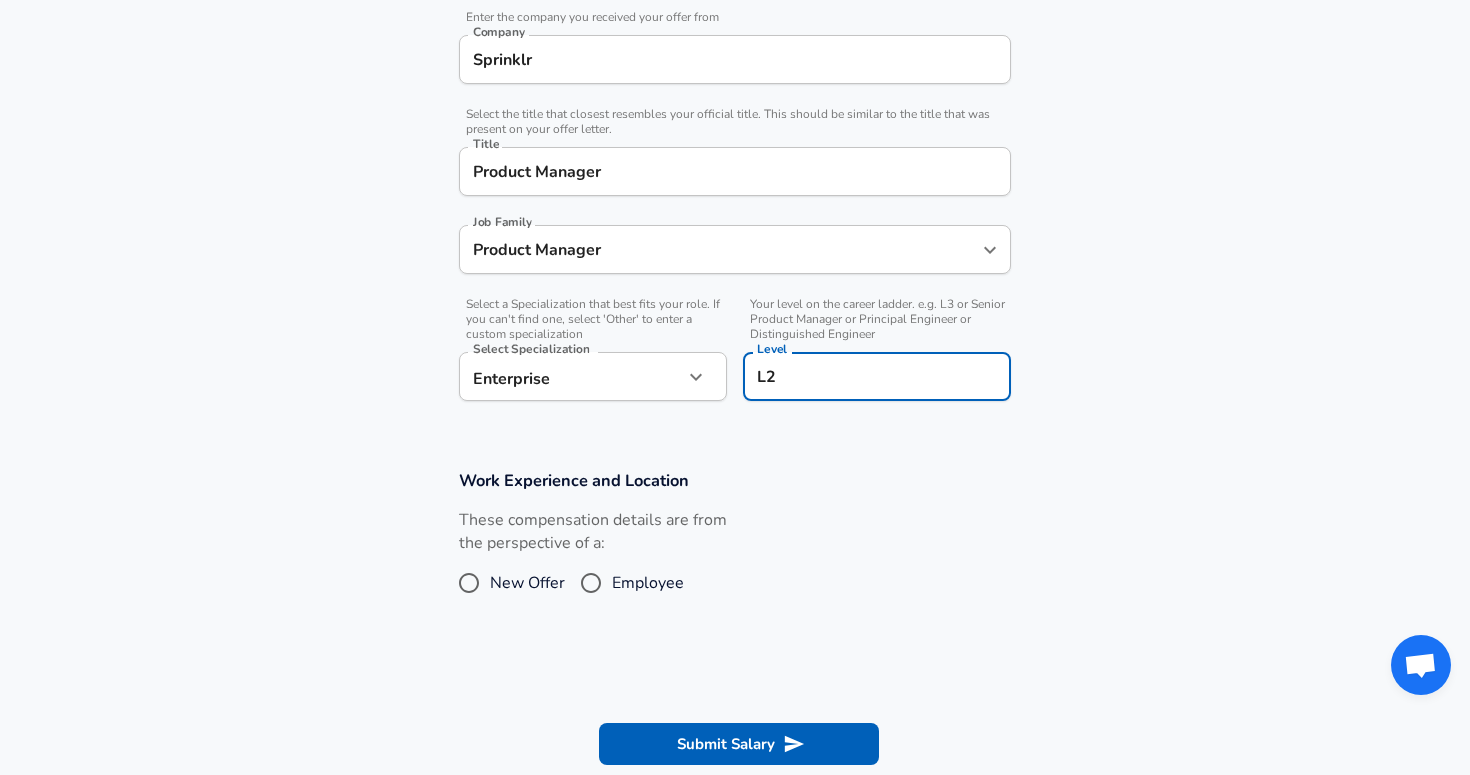 type on "L2" 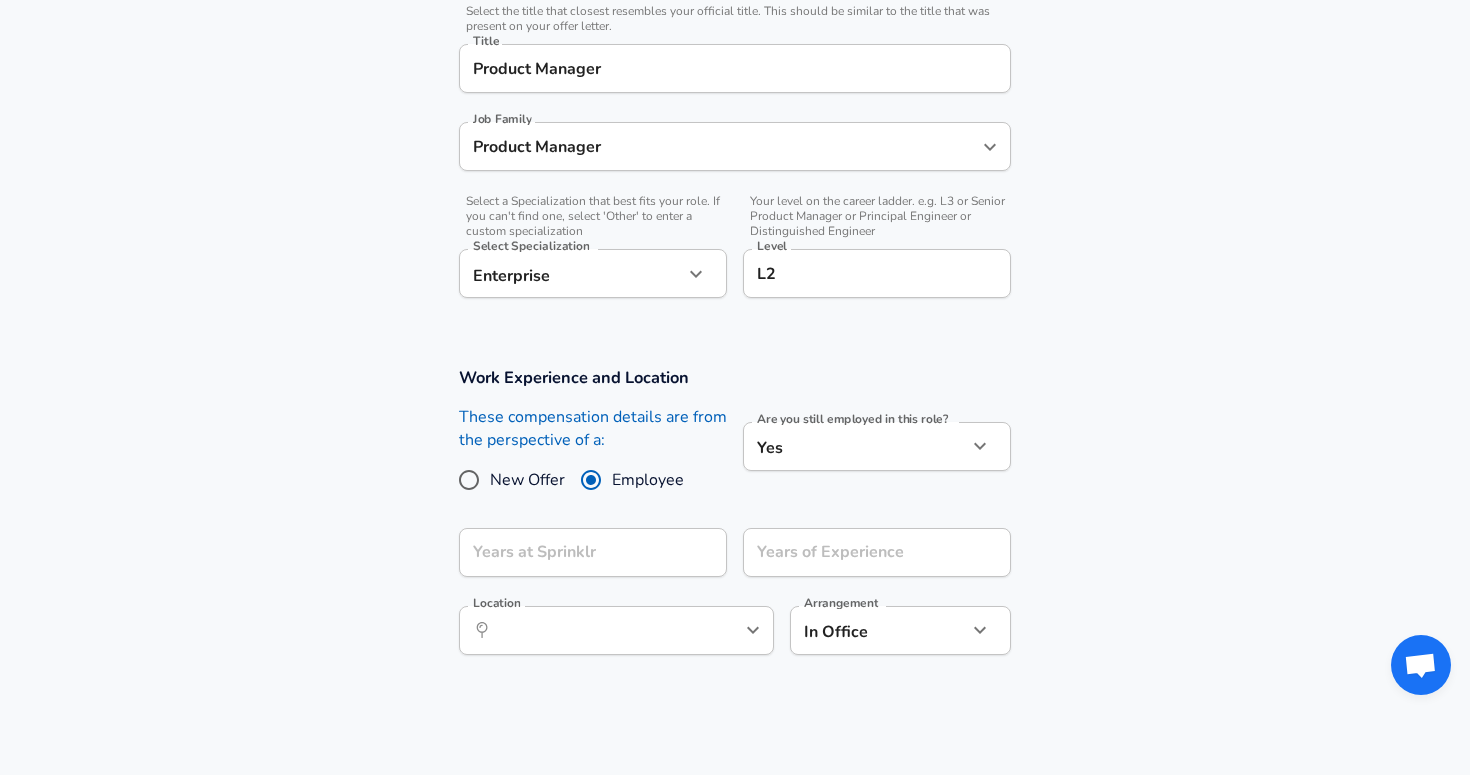 scroll, scrollTop: 513, scrollLeft: 0, axis: vertical 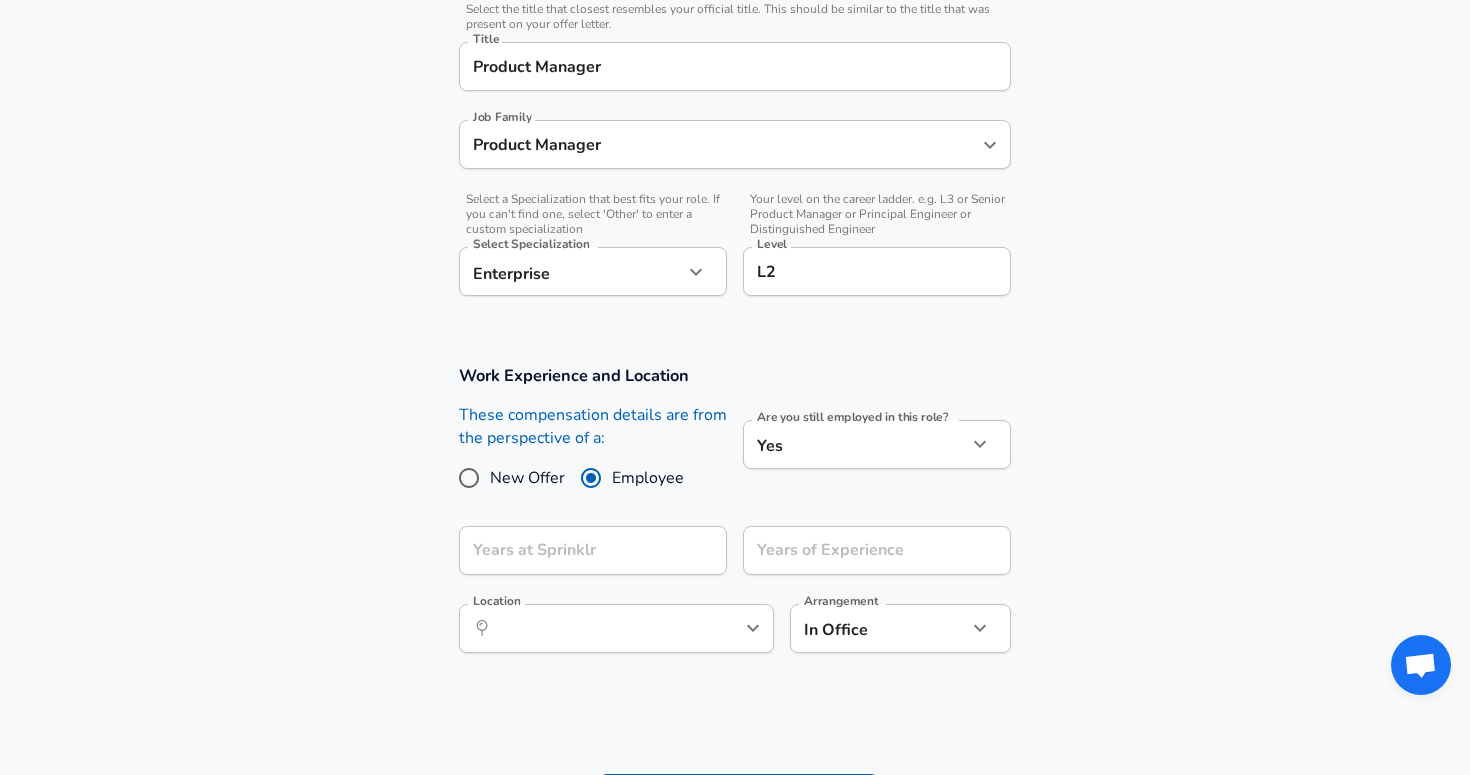 click on "Restart Add Your Salary Upload your offer letter   to verify your submission Enhance Privacy and Anonymity No Automatically hides specific fields until there are enough submissions to safely display the full details.   More Details Based on your submission and the data points that we have already collected, we will automatically hide and anonymize specific fields if there aren't enough data points to remain sufficiently anonymous. Company & Title Information   Enter the company you received your offer from Company Sprinklr Company   Select the title that closest resembles your official title. This should be similar to the title that was present on your offer letter. Title Product Manager Title Job Family Product Manager Job Family   Select a Specialization that best fits your role. If you can't find one, select 'Other' to enter a custom specialization Select Specialization Enterprise Enterprise Select Specialization   Level L2 Level Work Experience and Location New Offer Employee Yes yes Years at Sprinklr ​" at bounding box center [735, -126] 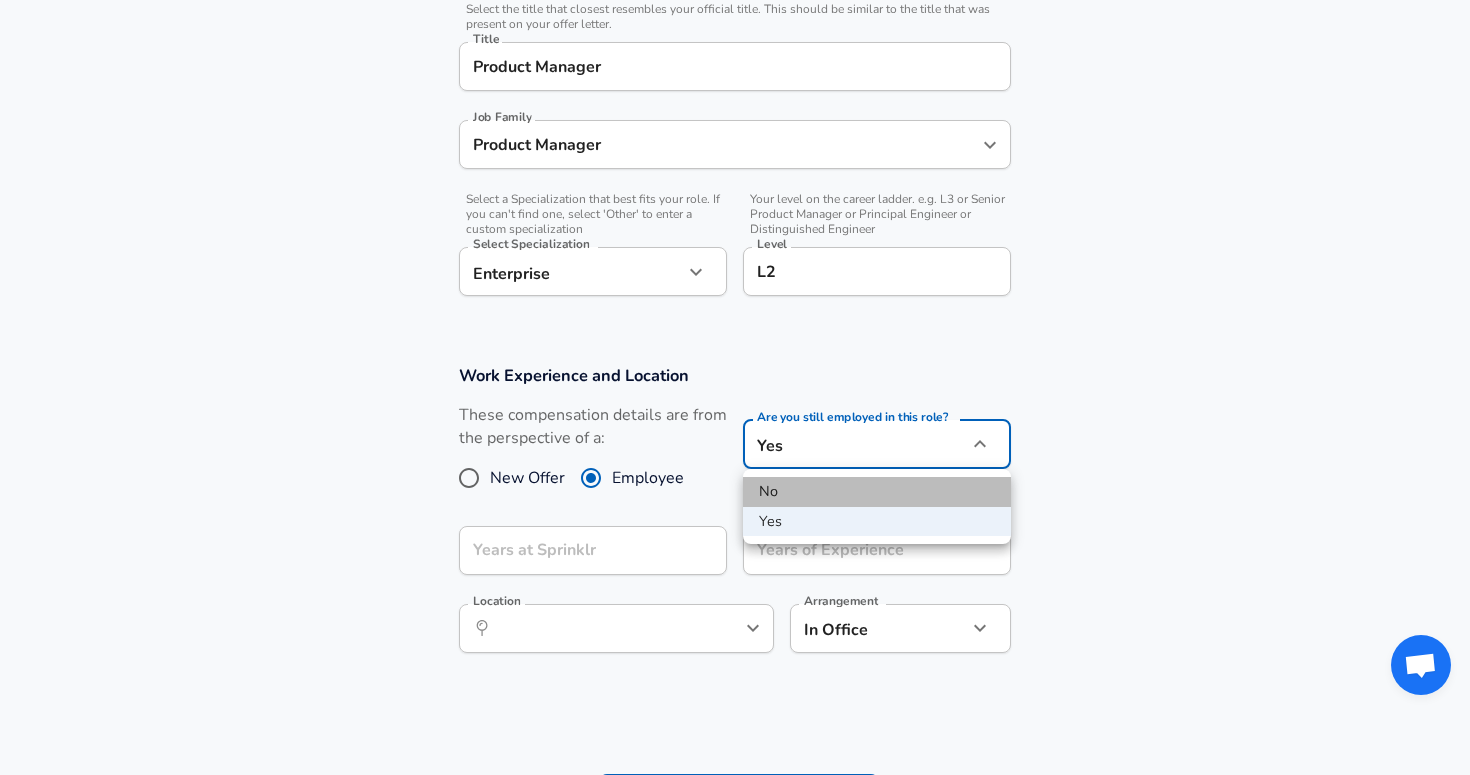 click on "No" at bounding box center [877, 492] 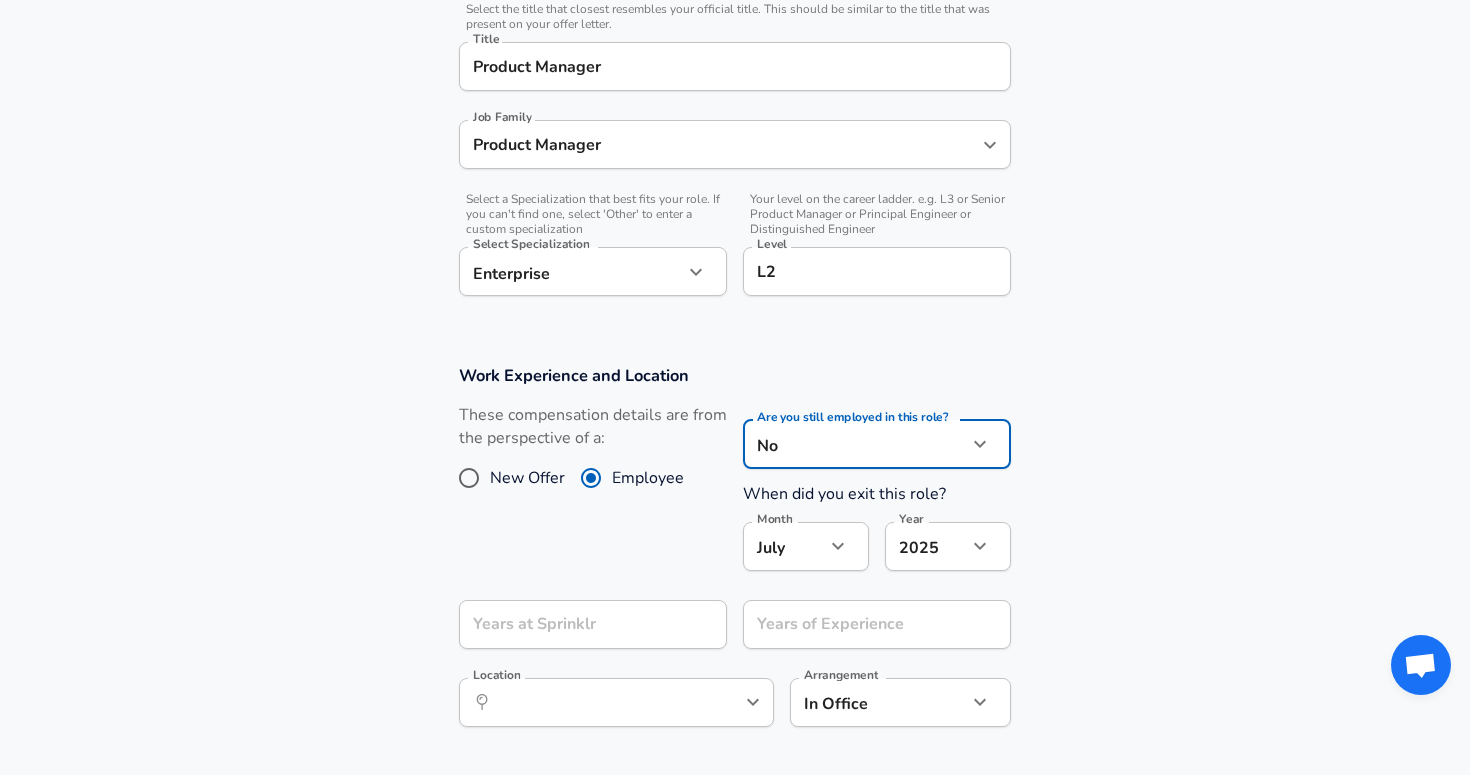 click 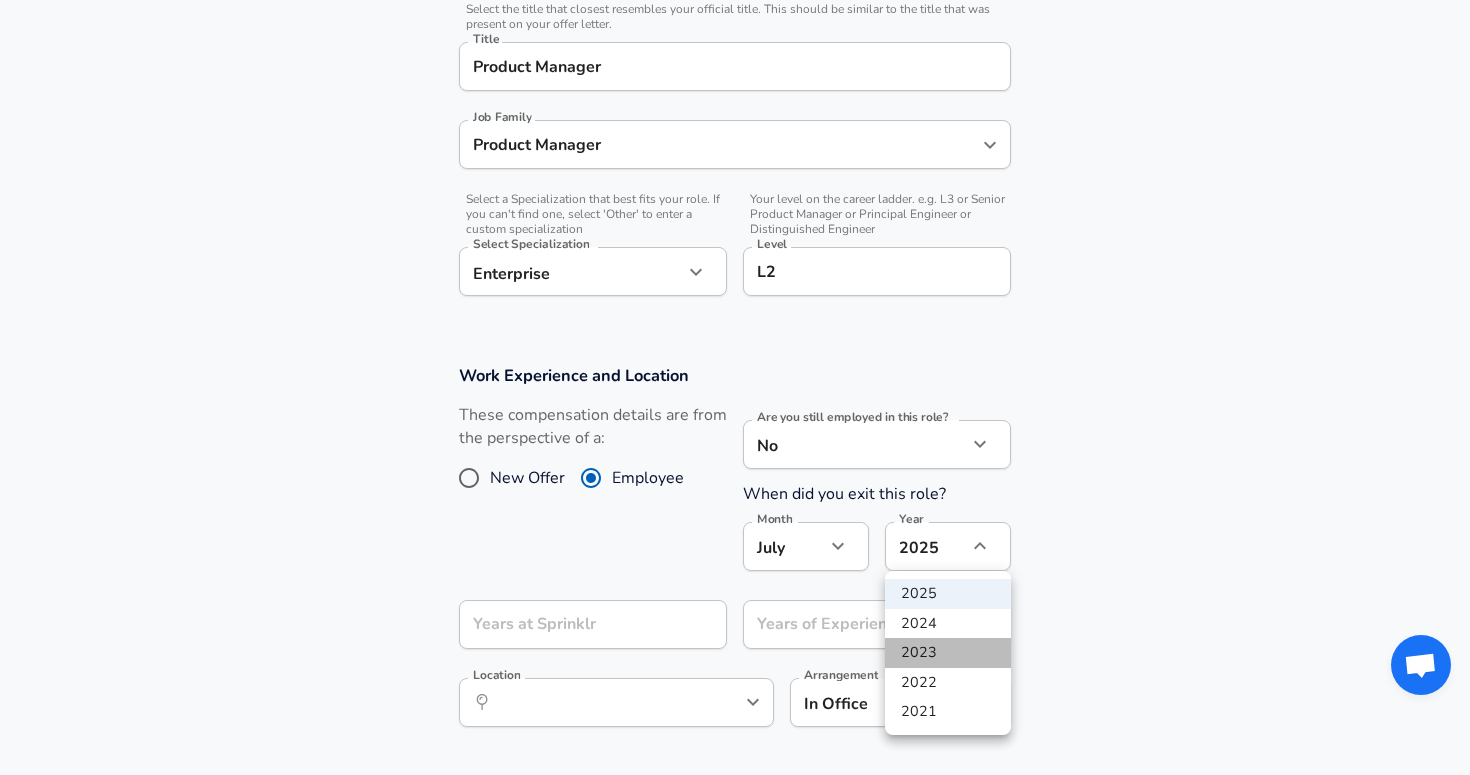 click on "2023" at bounding box center (948, 653) 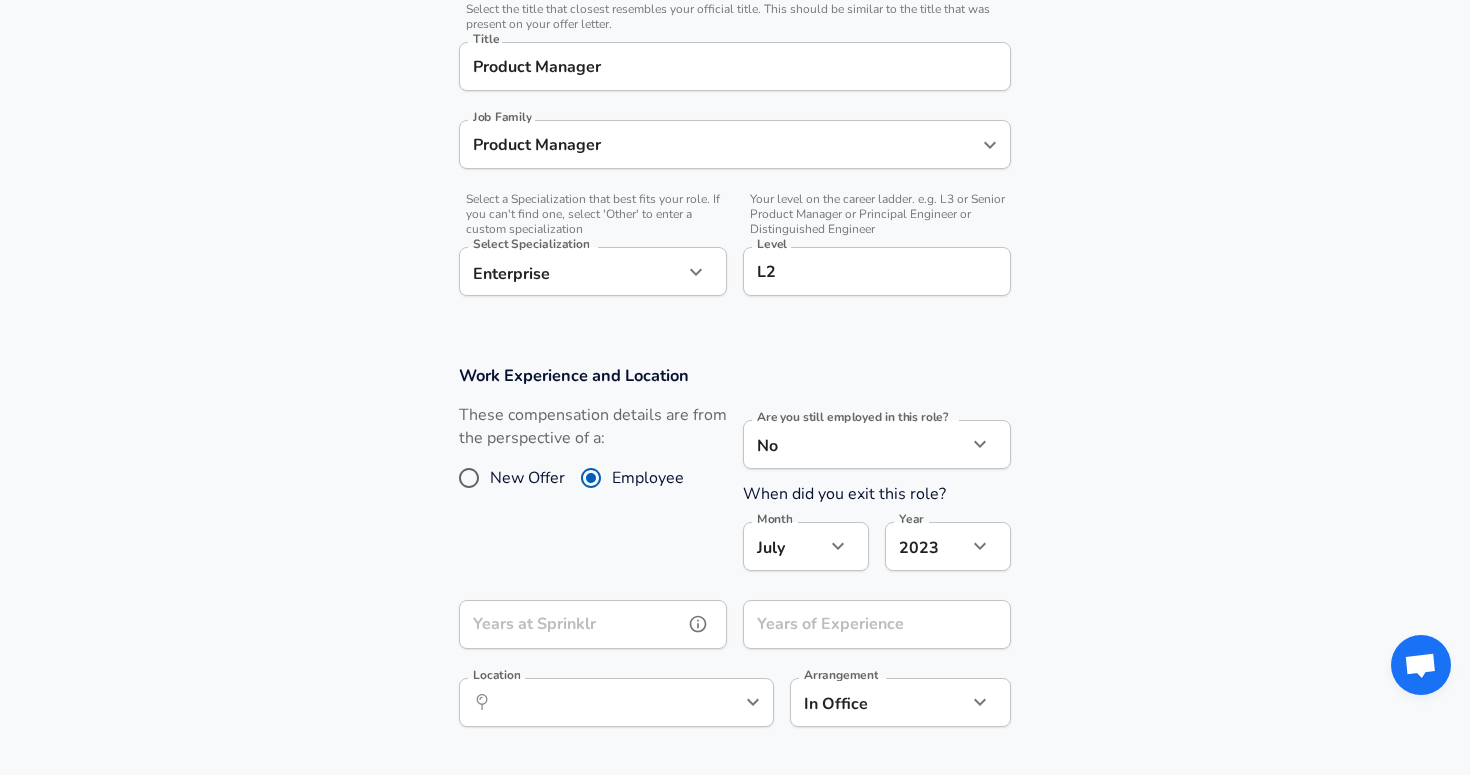 click on "Years at Sprinklr" at bounding box center (571, 624) 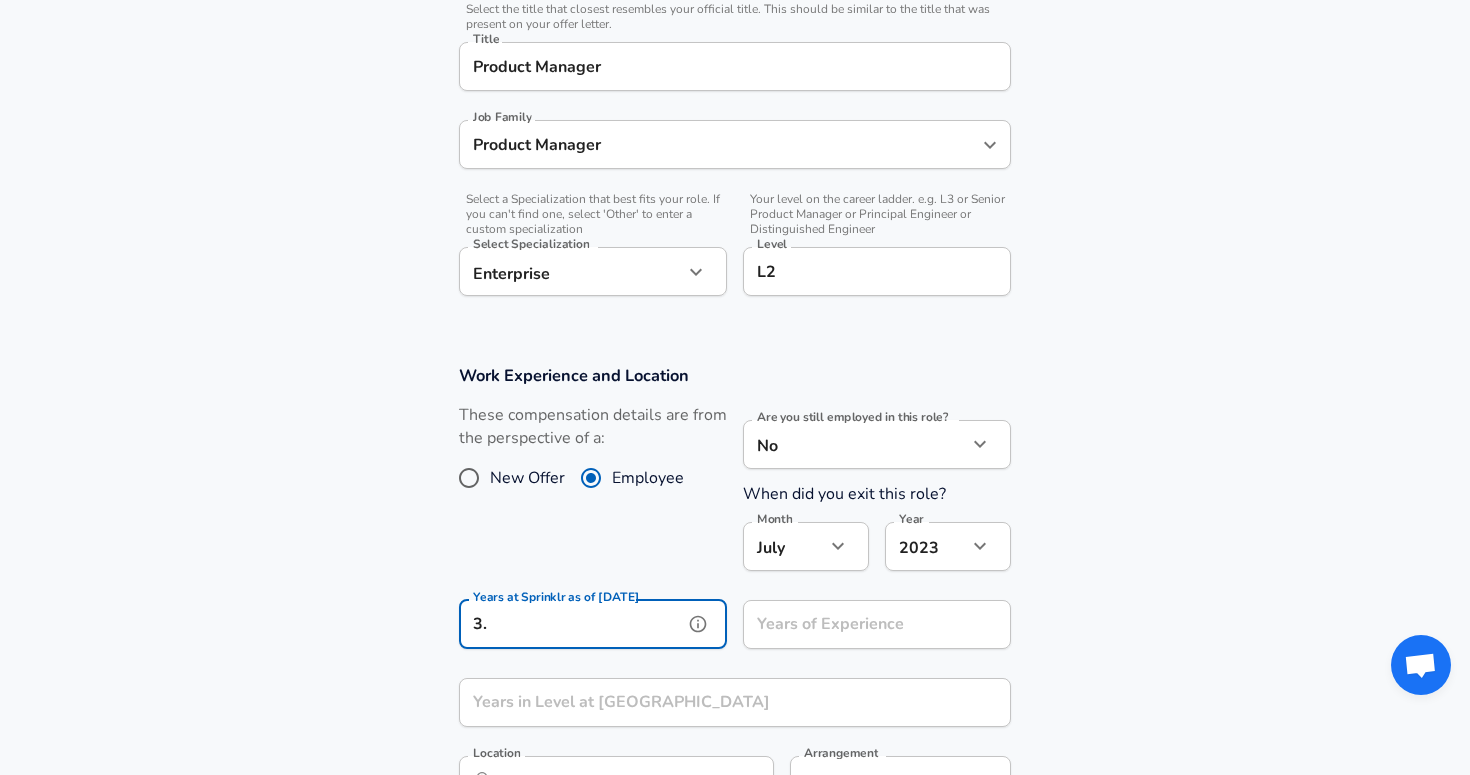 type on "3" 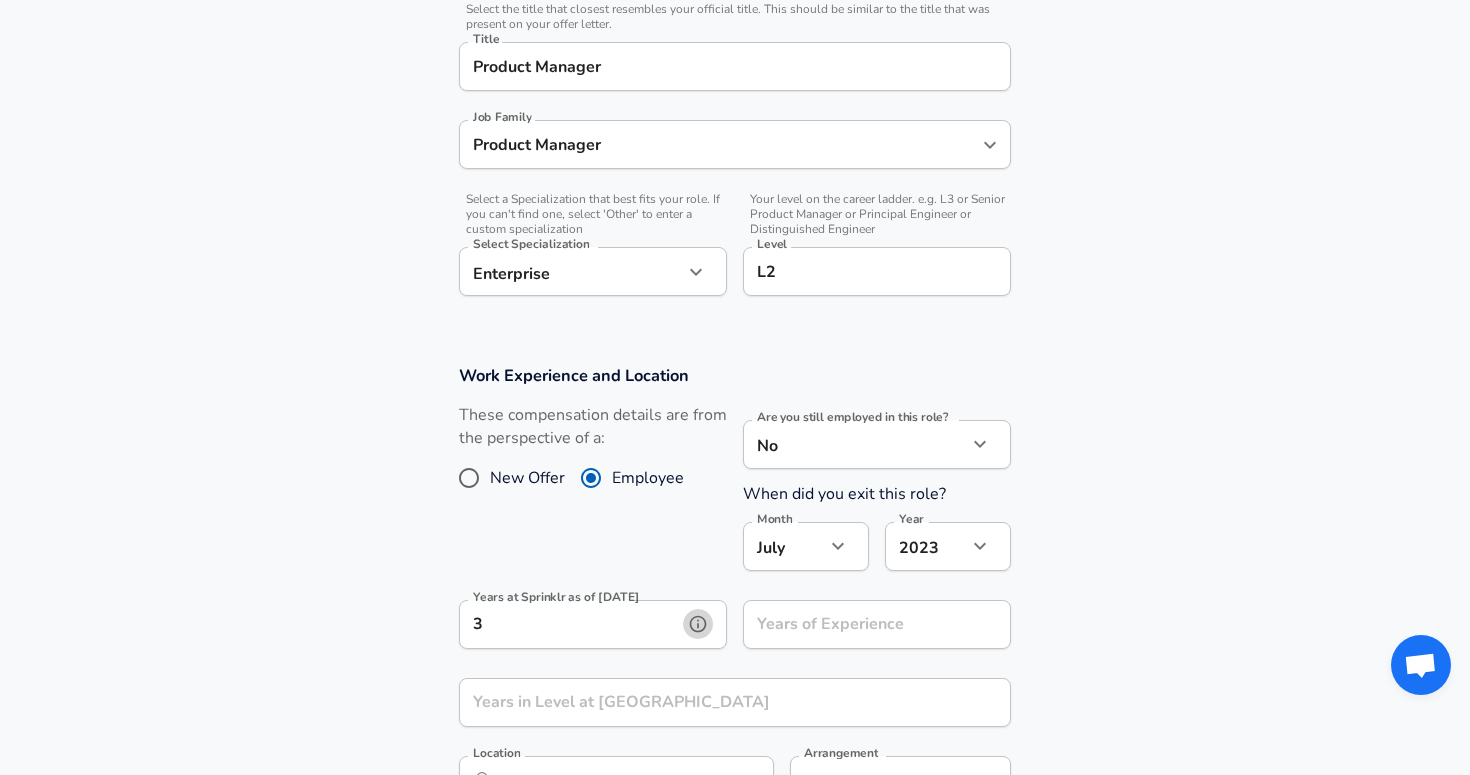 click 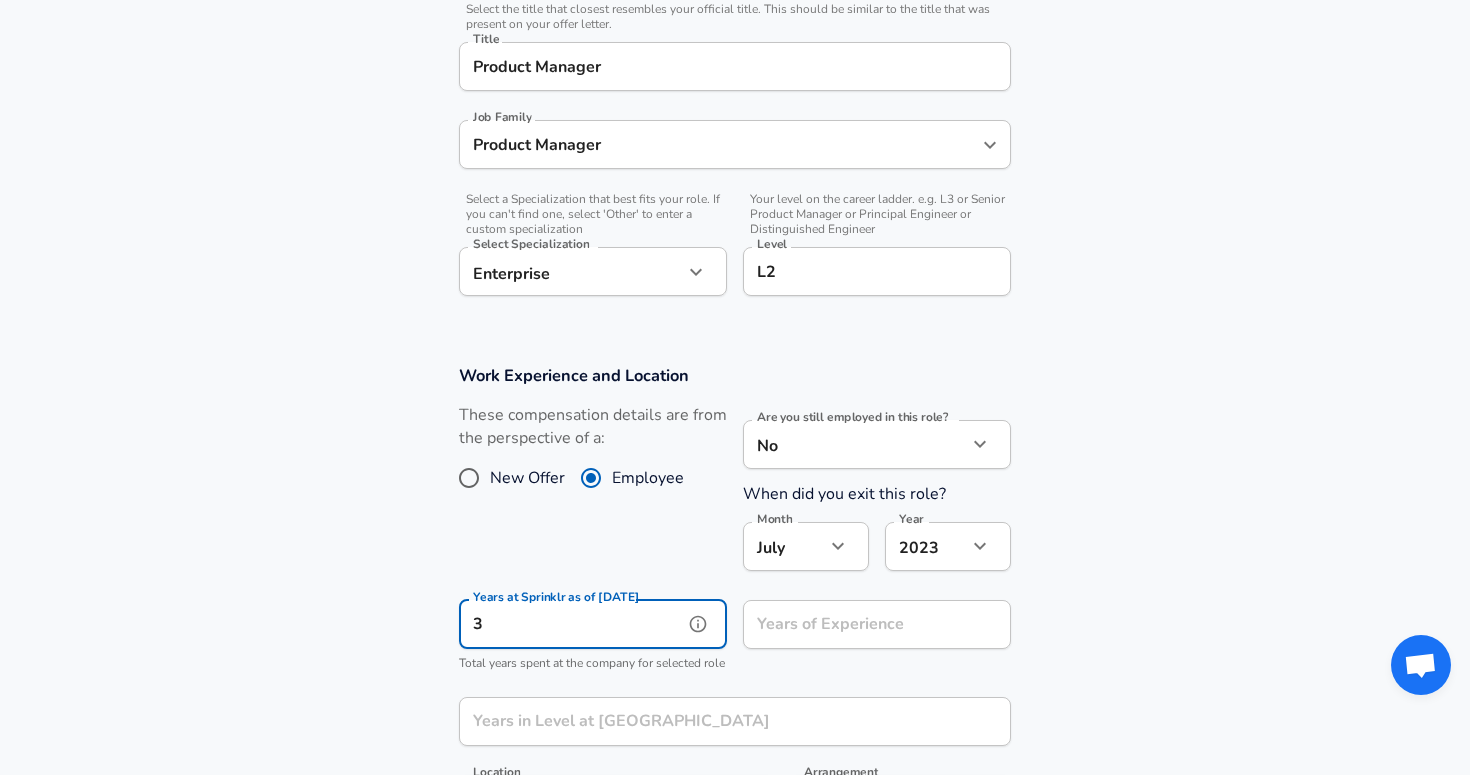 click on "3" at bounding box center [571, 624] 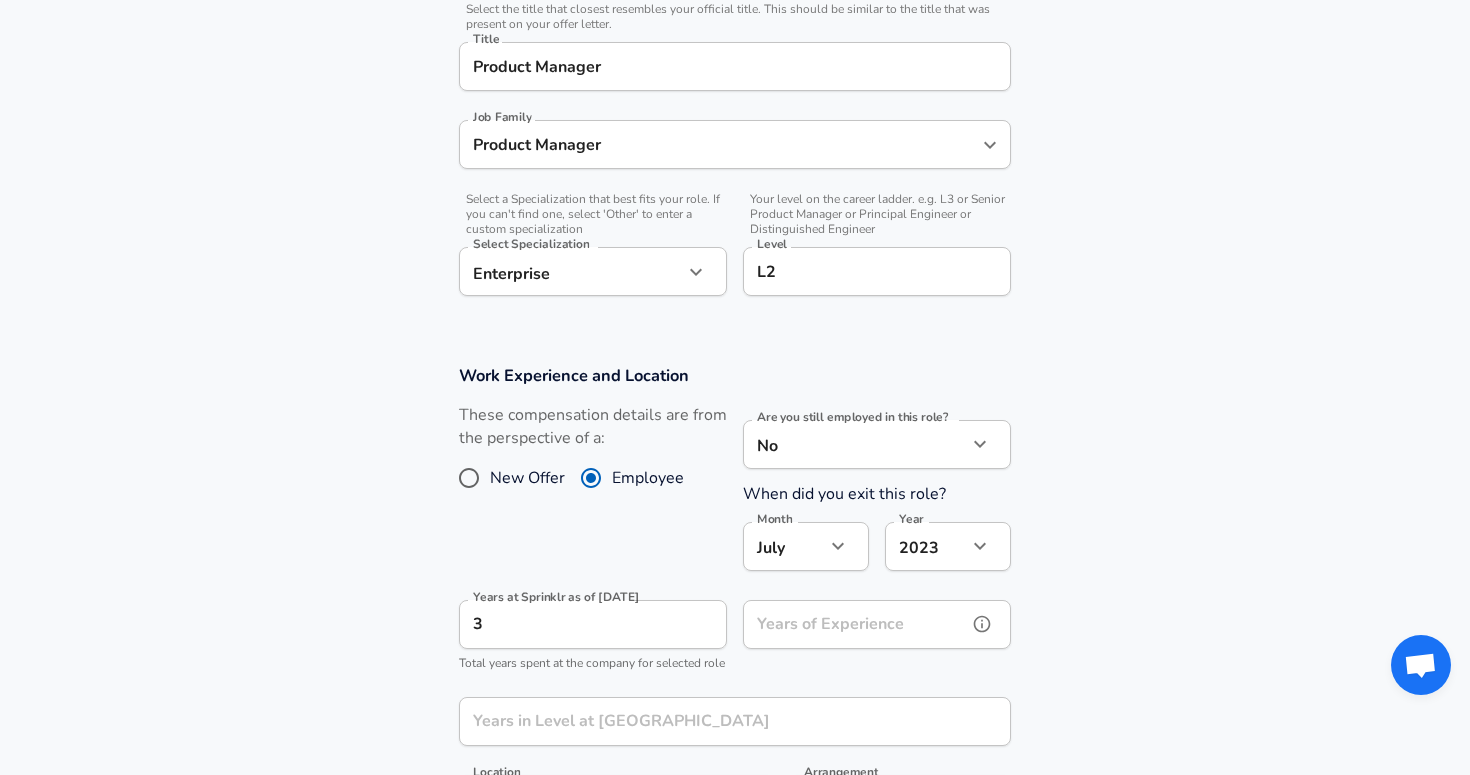 click on "Years of Experience Years of Experience" at bounding box center (877, 627) 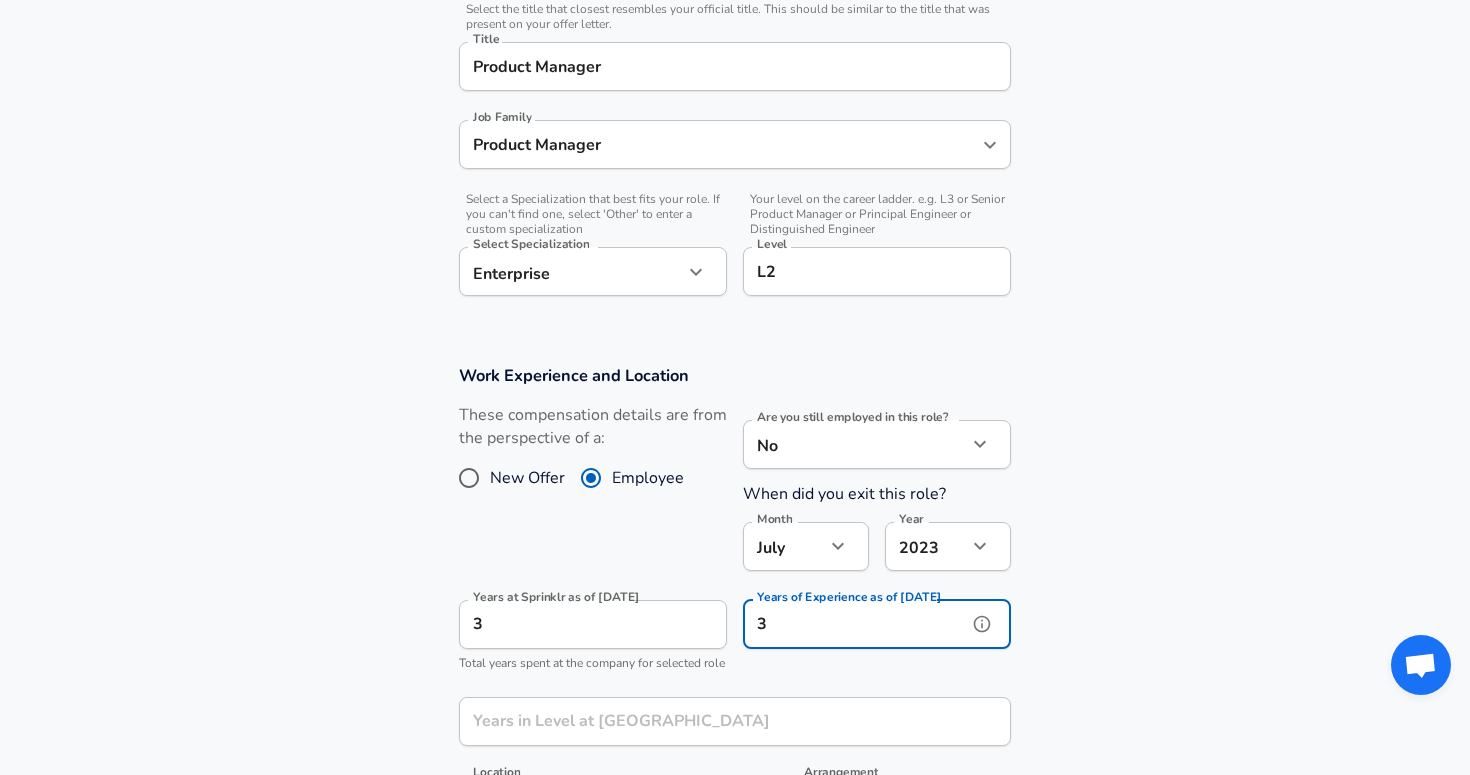type on "3" 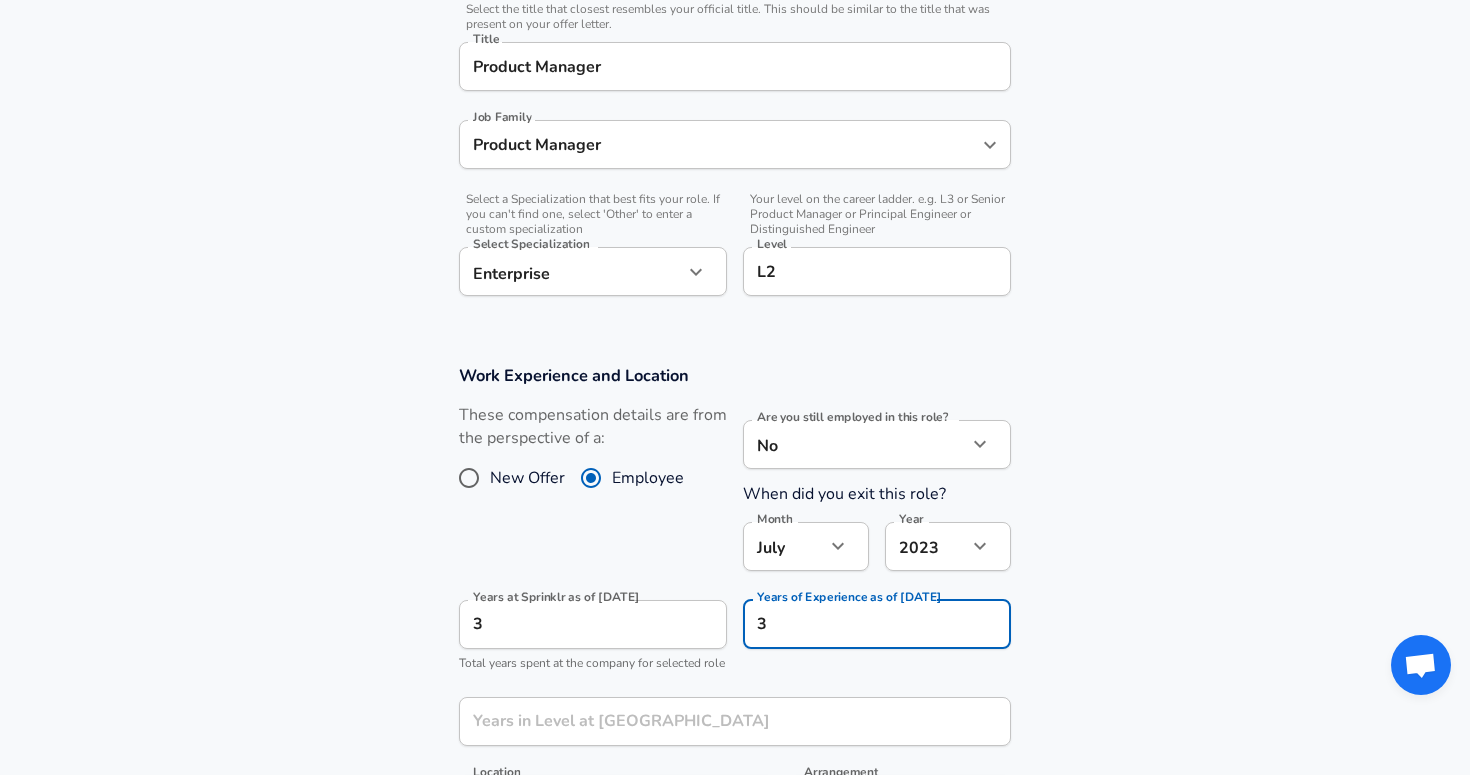 click on "Work Experience and Location These compensation details are from the perspective of a: New Offer Employee Are you still employed in this role? No no Are you still employed in this role? When did you exit this role? Month [DATE] Month Year [DATE] 2023 Year Years at [GEOGRAPHIC_DATA] as of [DATE] 3 Years at [GEOGRAPHIC_DATA] as of [DATE]   Total years spent at the company for selected role Years of Experience as of [DATE] 3 Years of Experience as of [DATE] Years in Level at [GEOGRAPHIC_DATA] Years in Level at Sprinklr Location ​ Location Arrangement In Office office Arrangement" at bounding box center (735, 605) 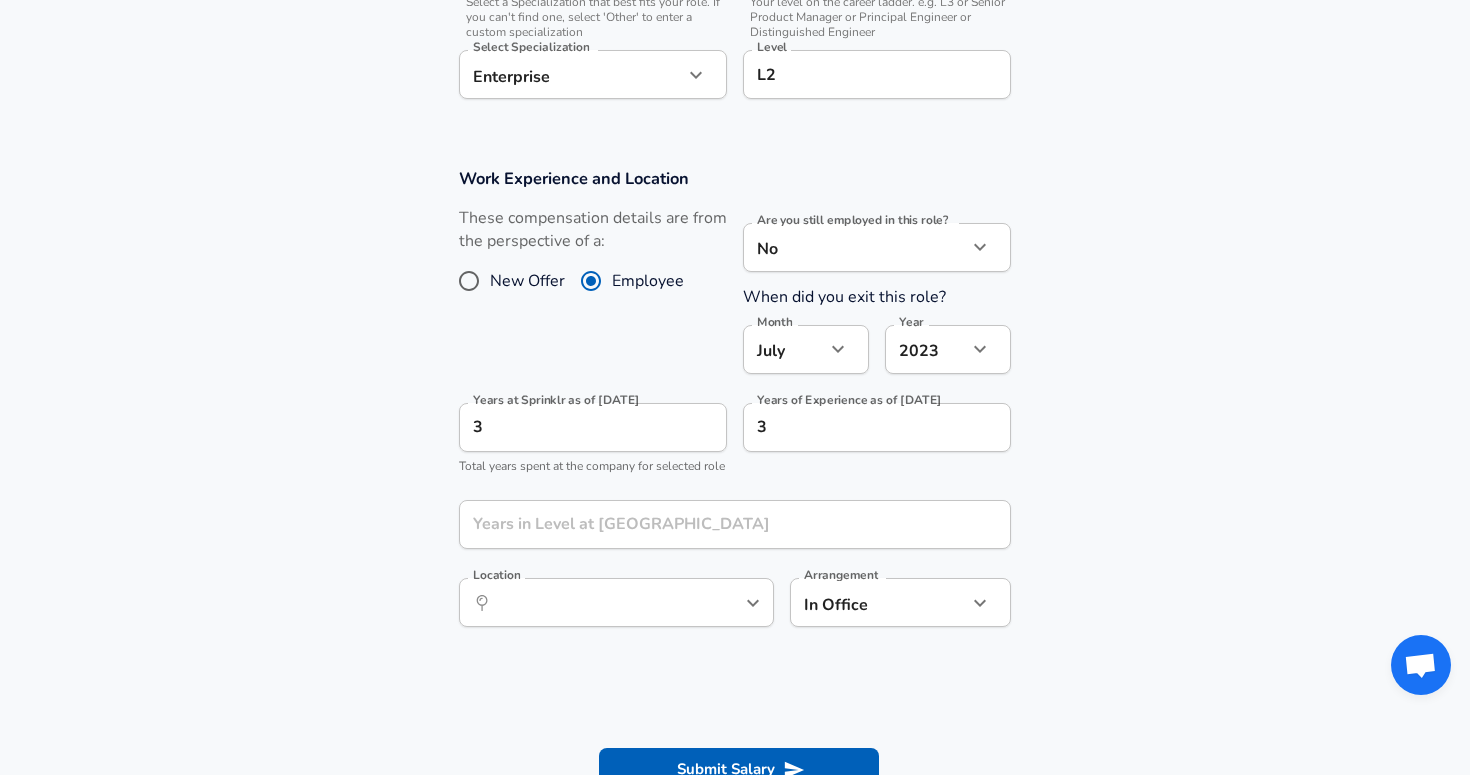scroll, scrollTop: 711, scrollLeft: 0, axis: vertical 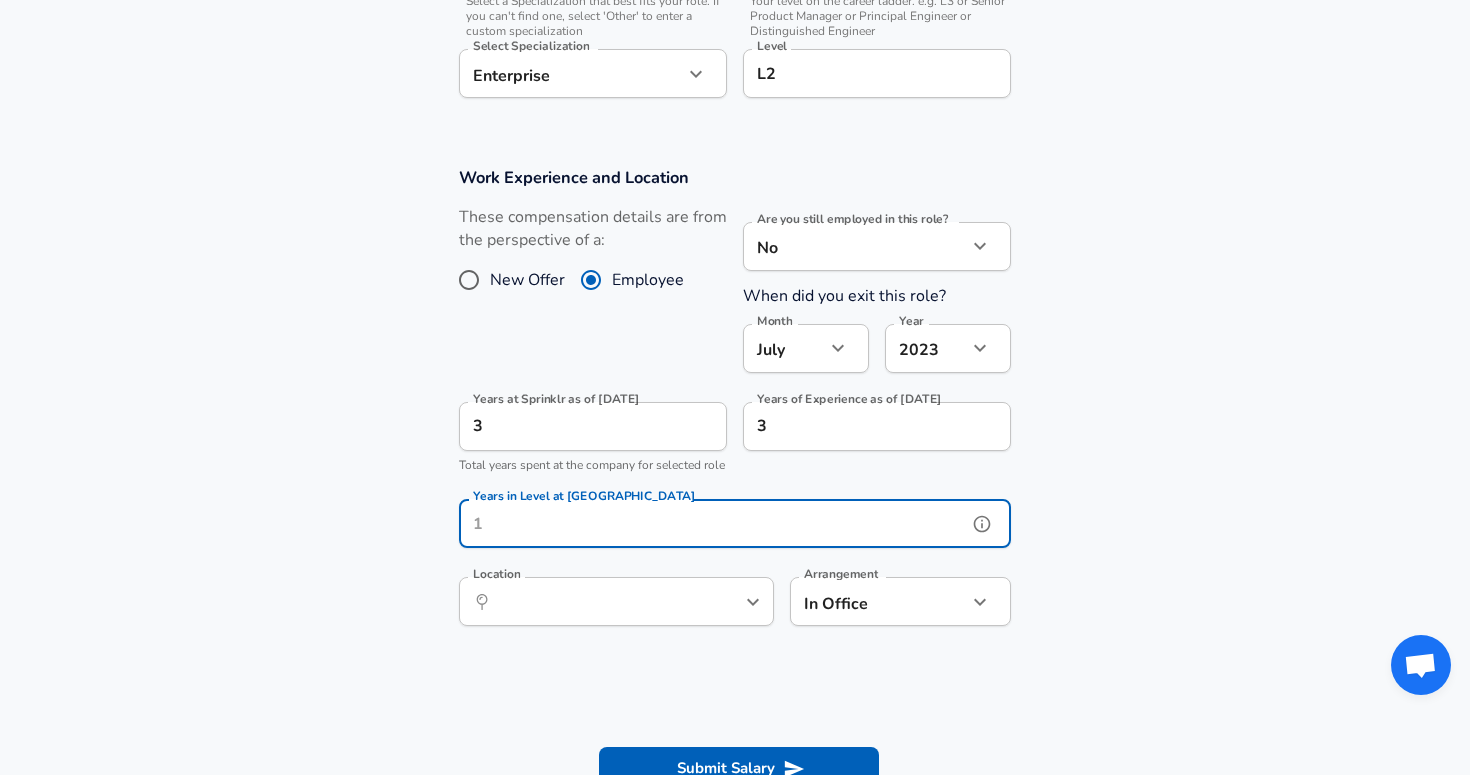 click on "Years in Level at [GEOGRAPHIC_DATA]" at bounding box center [713, 523] 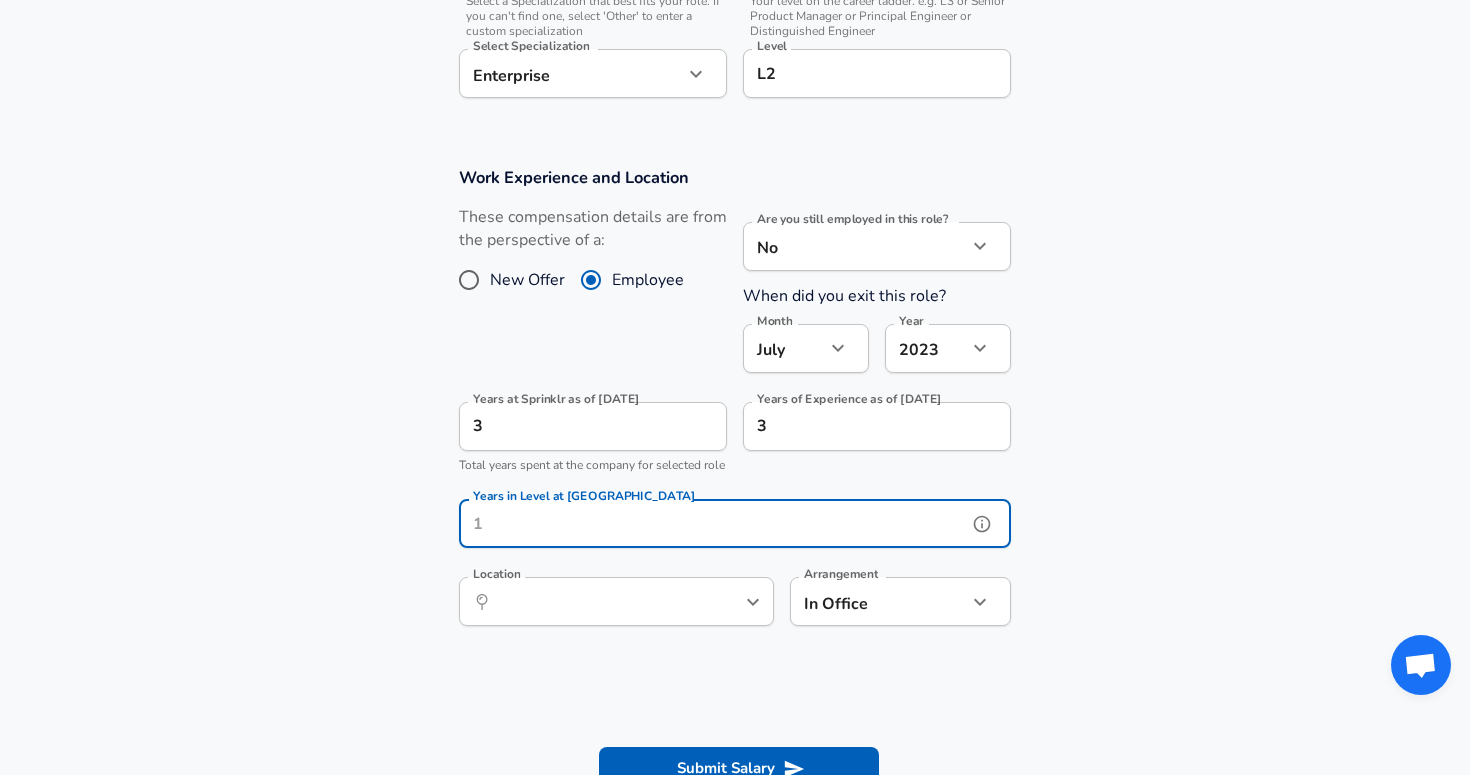 type on "3" 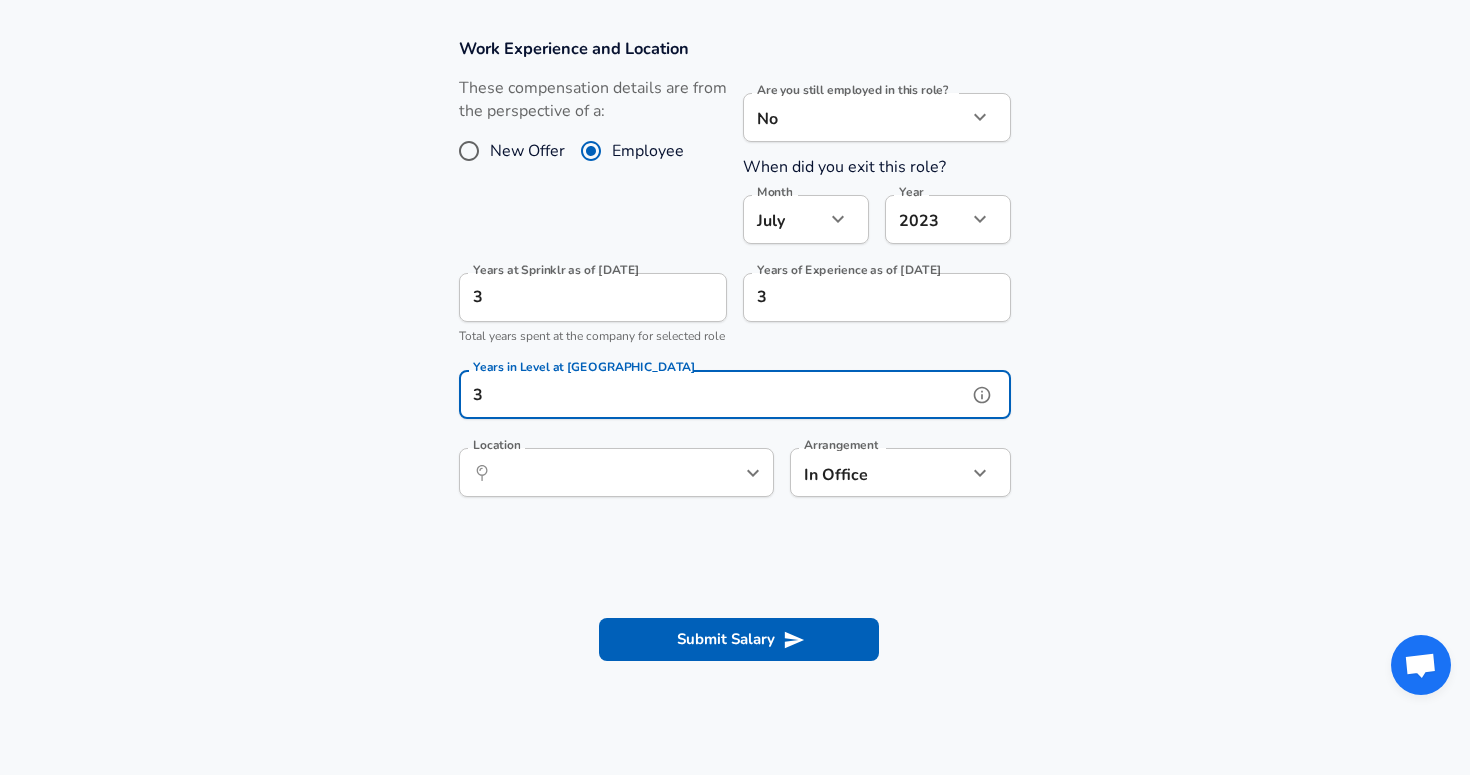 scroll, scrollTop: 862, scrollLeft: 0, axis: vertical 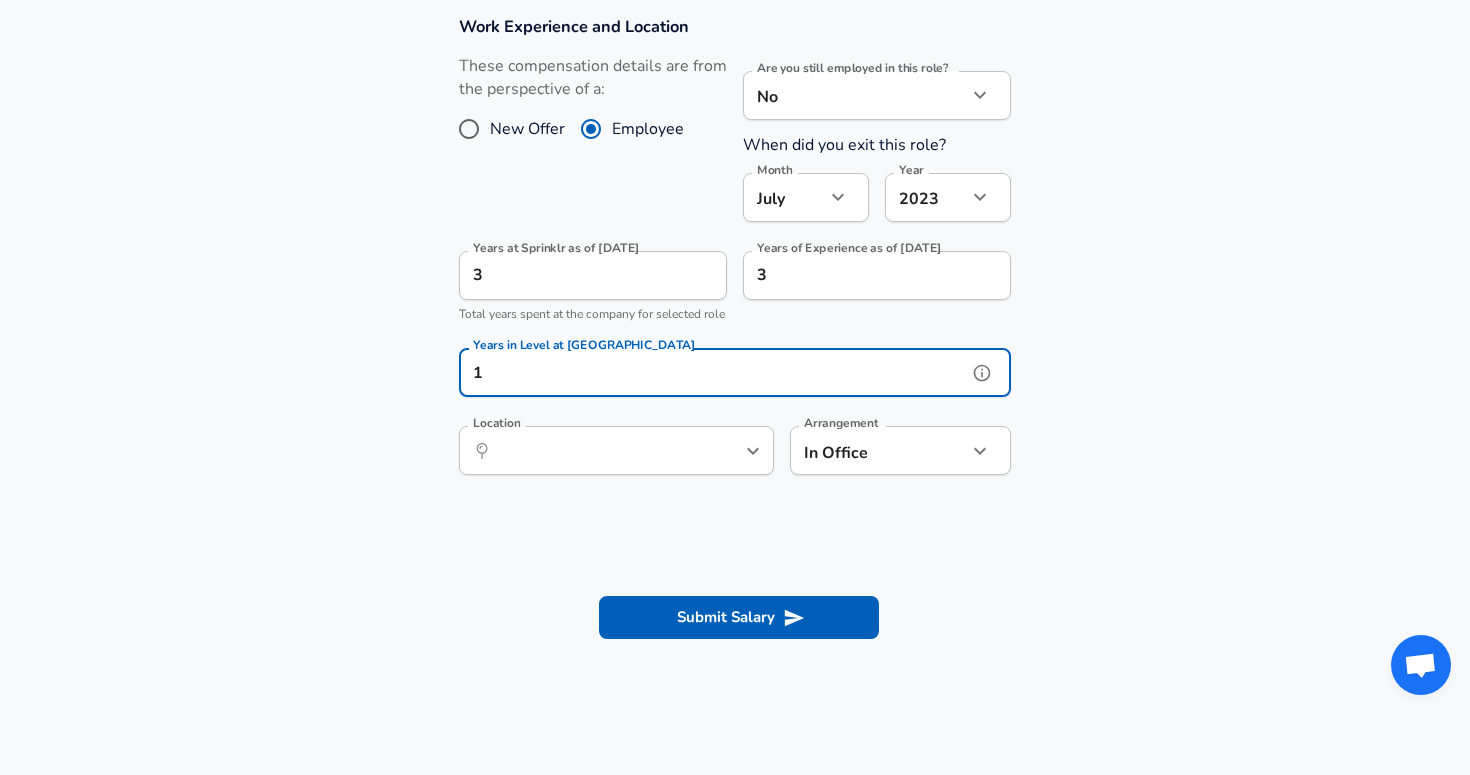 type on "1" 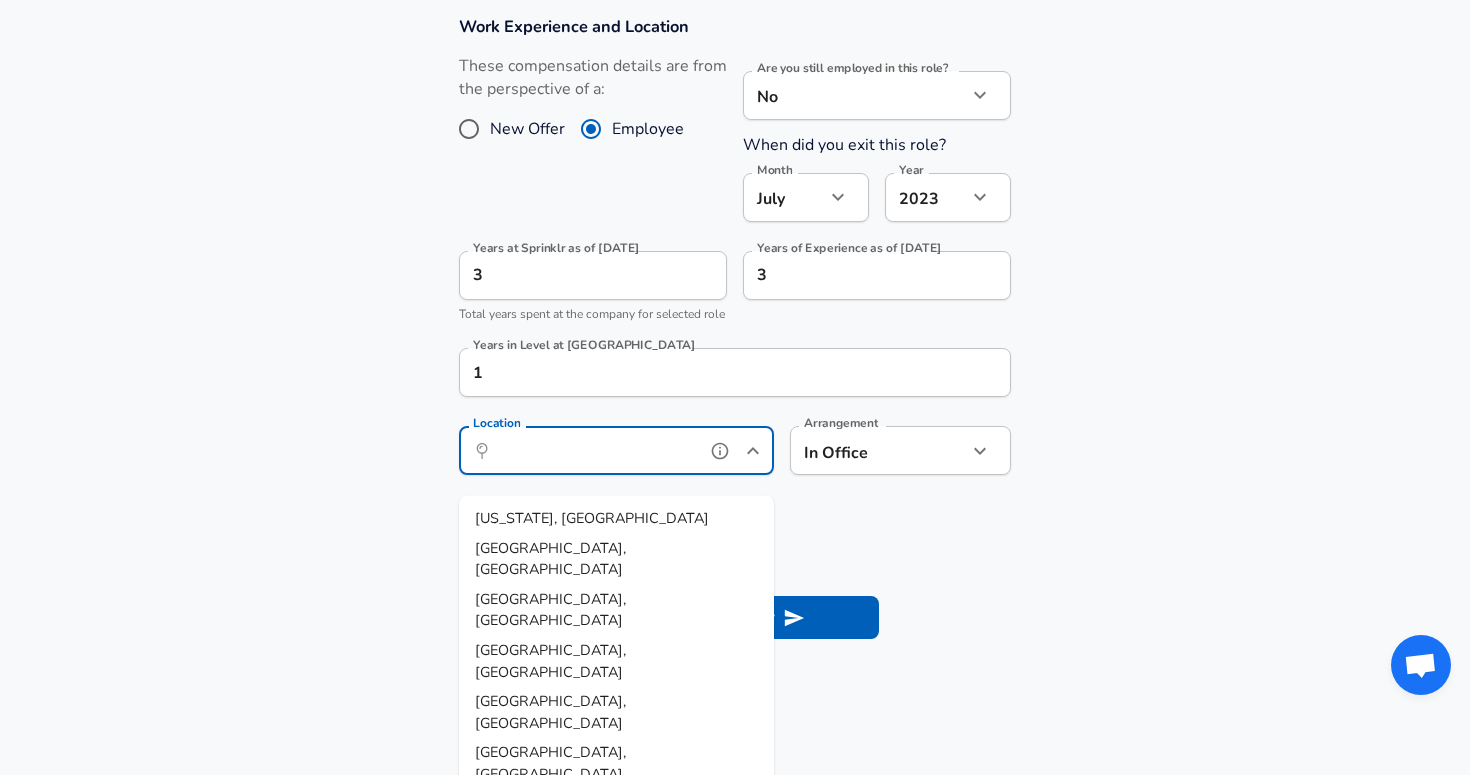 click on "Location" at bounding box center (594, 450) 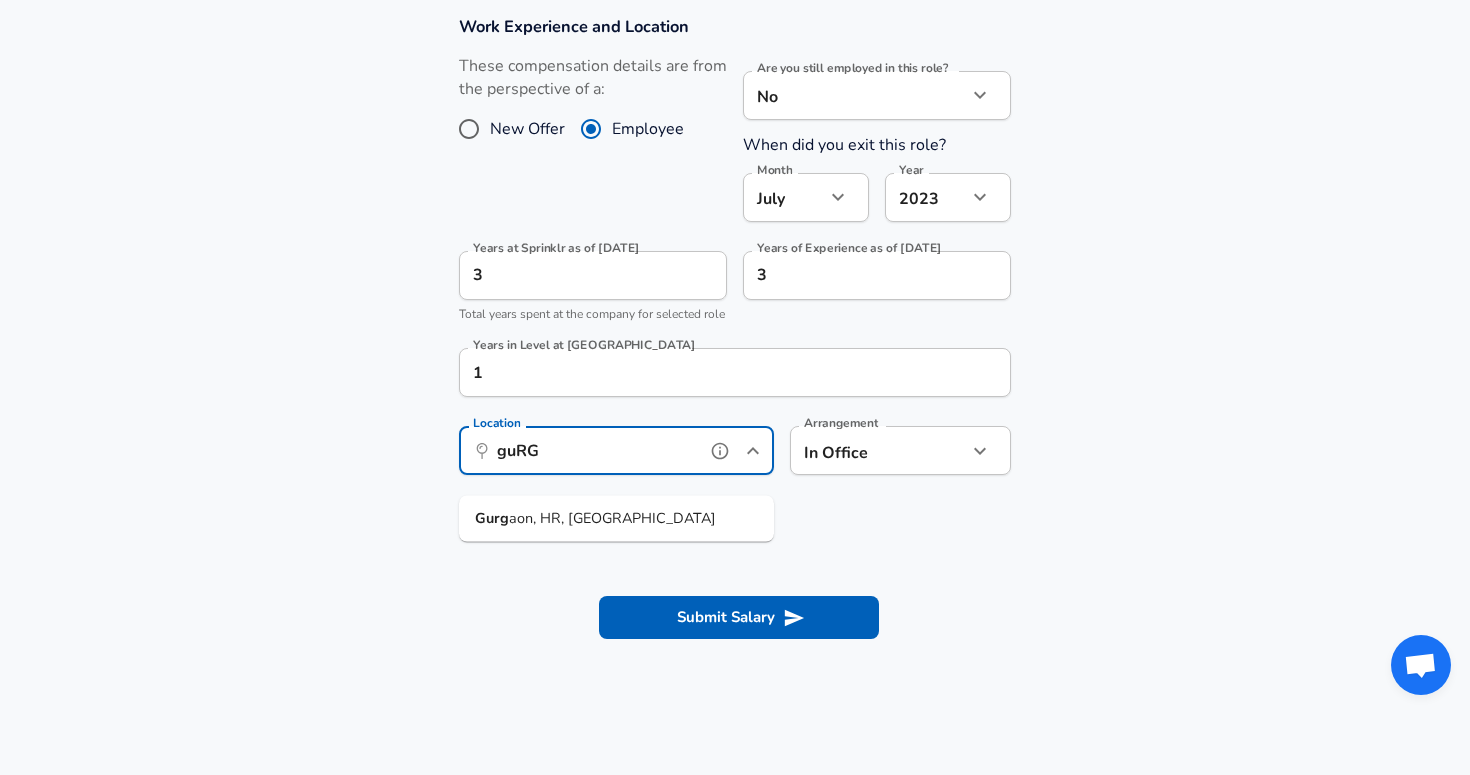 click on "Gurg aon, [GEOGRAPHIC_DATA], [GEOGRAPHIC_DATA]" at bounding box center (616, 519) 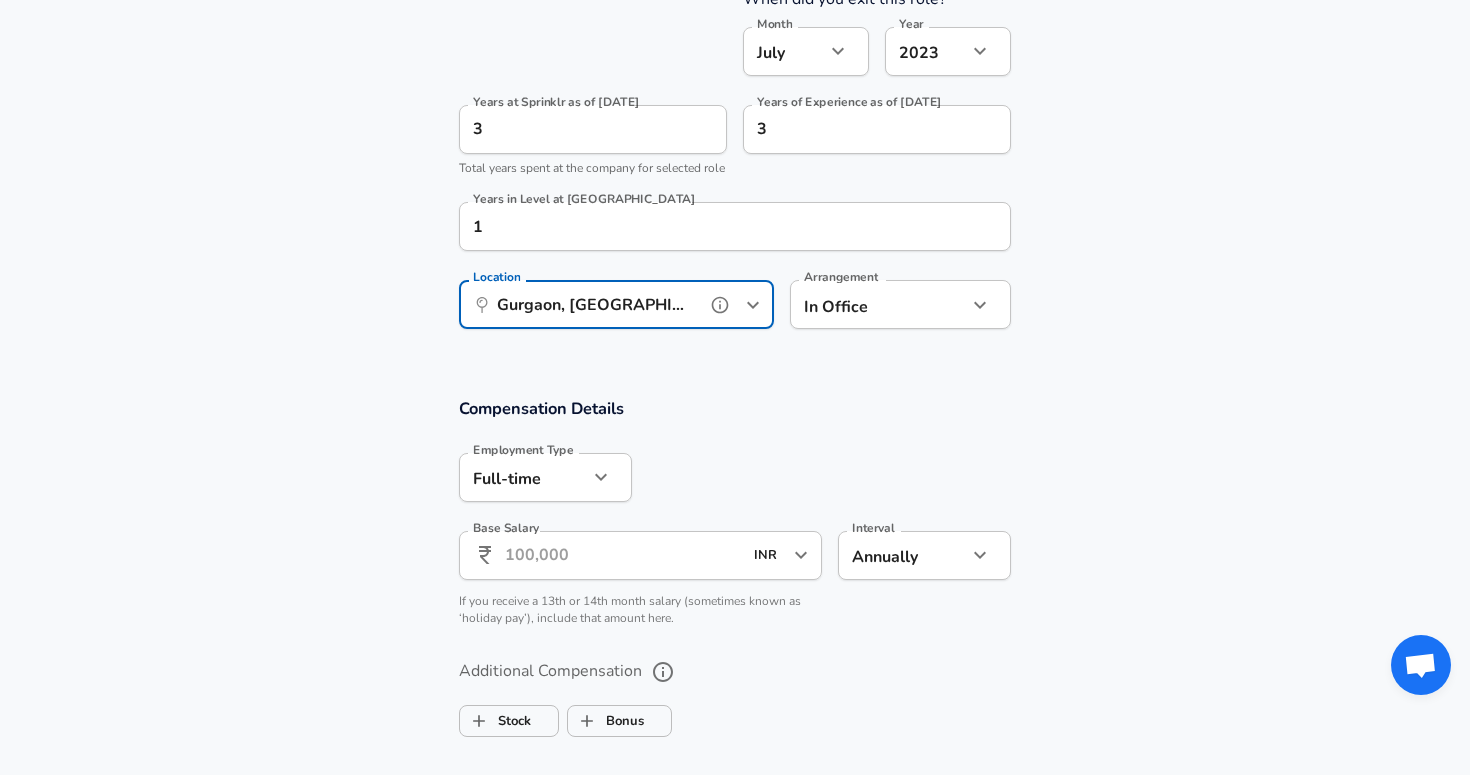 scroll, scrollTop: 1013, scrollLeft: 0, axis: vertical 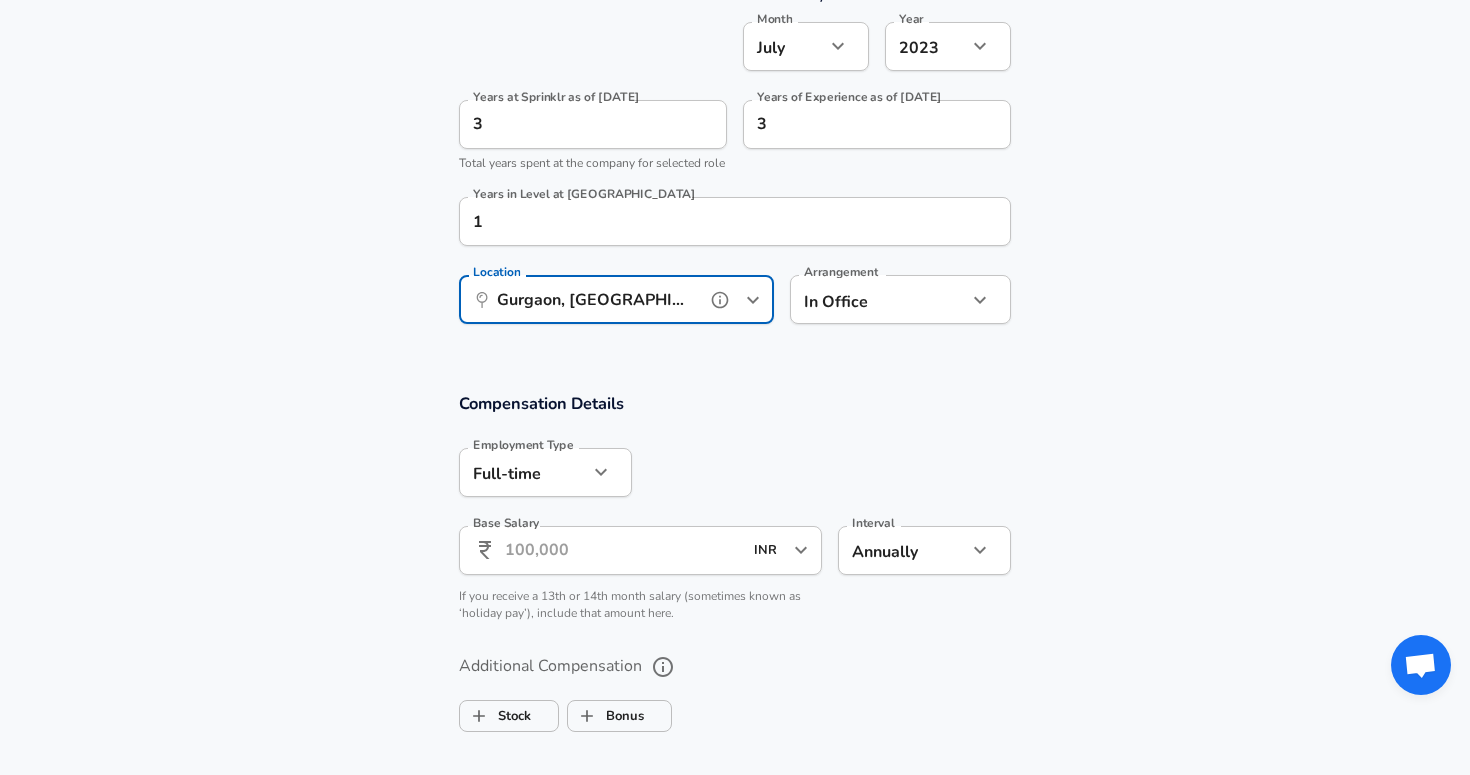 type on "Gurgaon, [GEOGRAPHIC_DATA], [GEOGRAPHIC_DATA]" 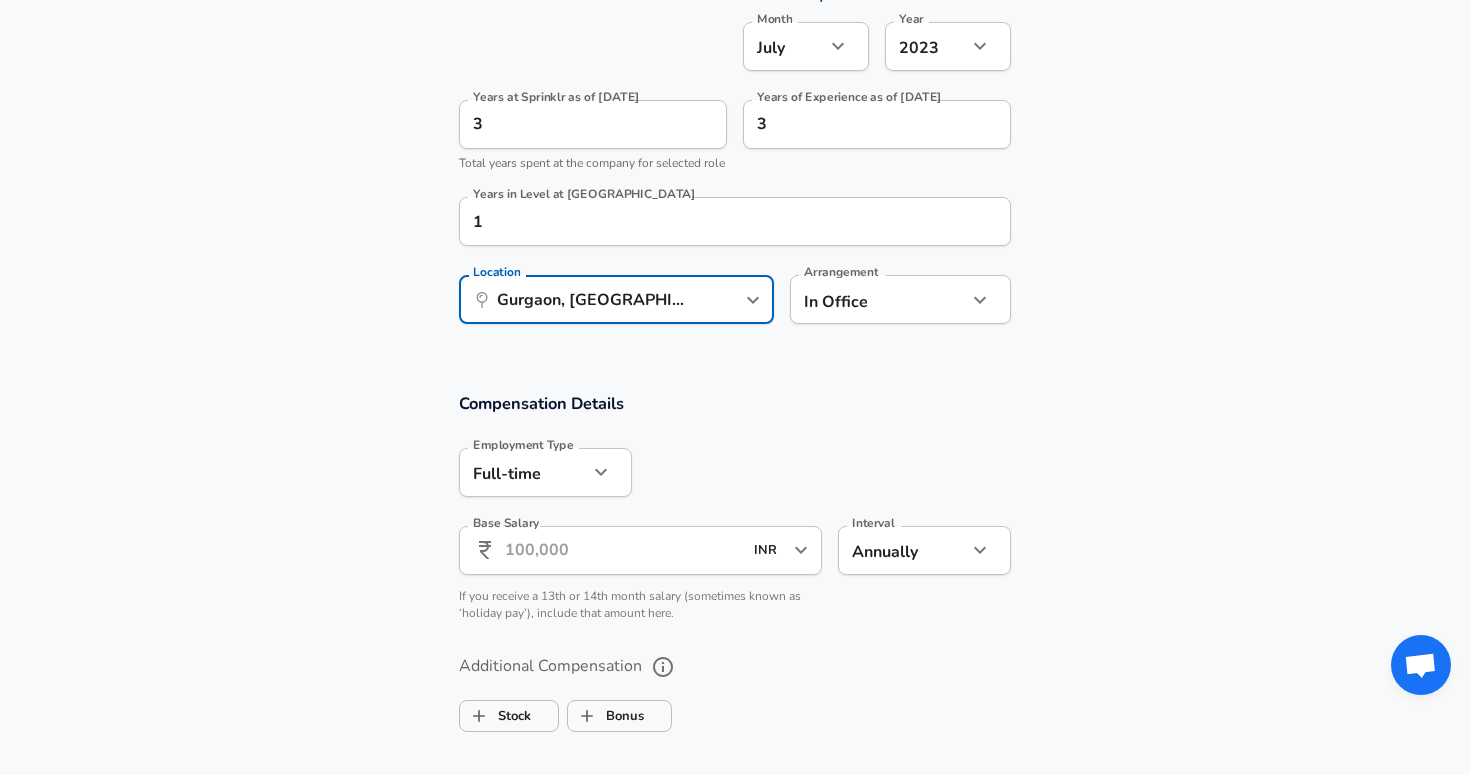 click on "Base Salary" at bounding box center (623, 550) 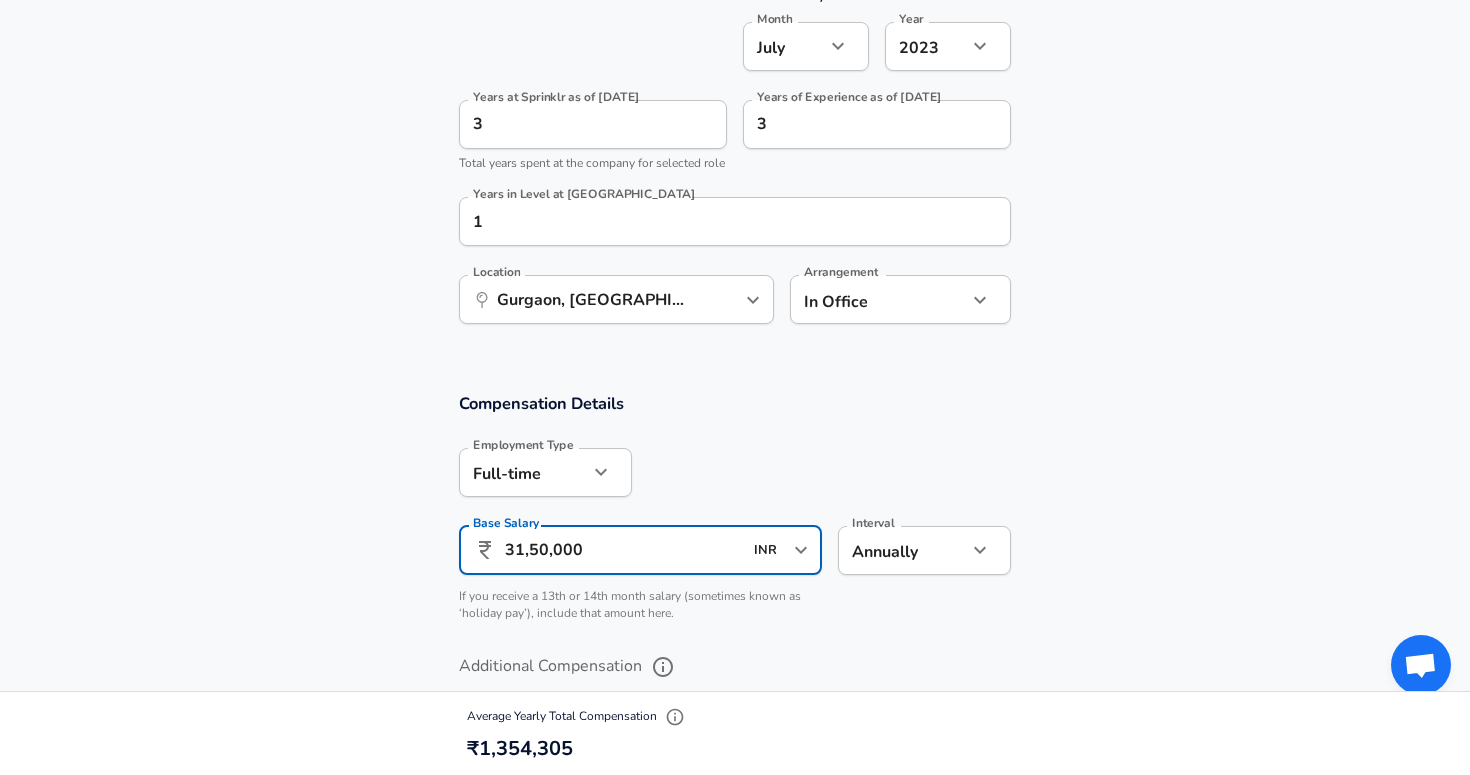 type on "31,50,000" 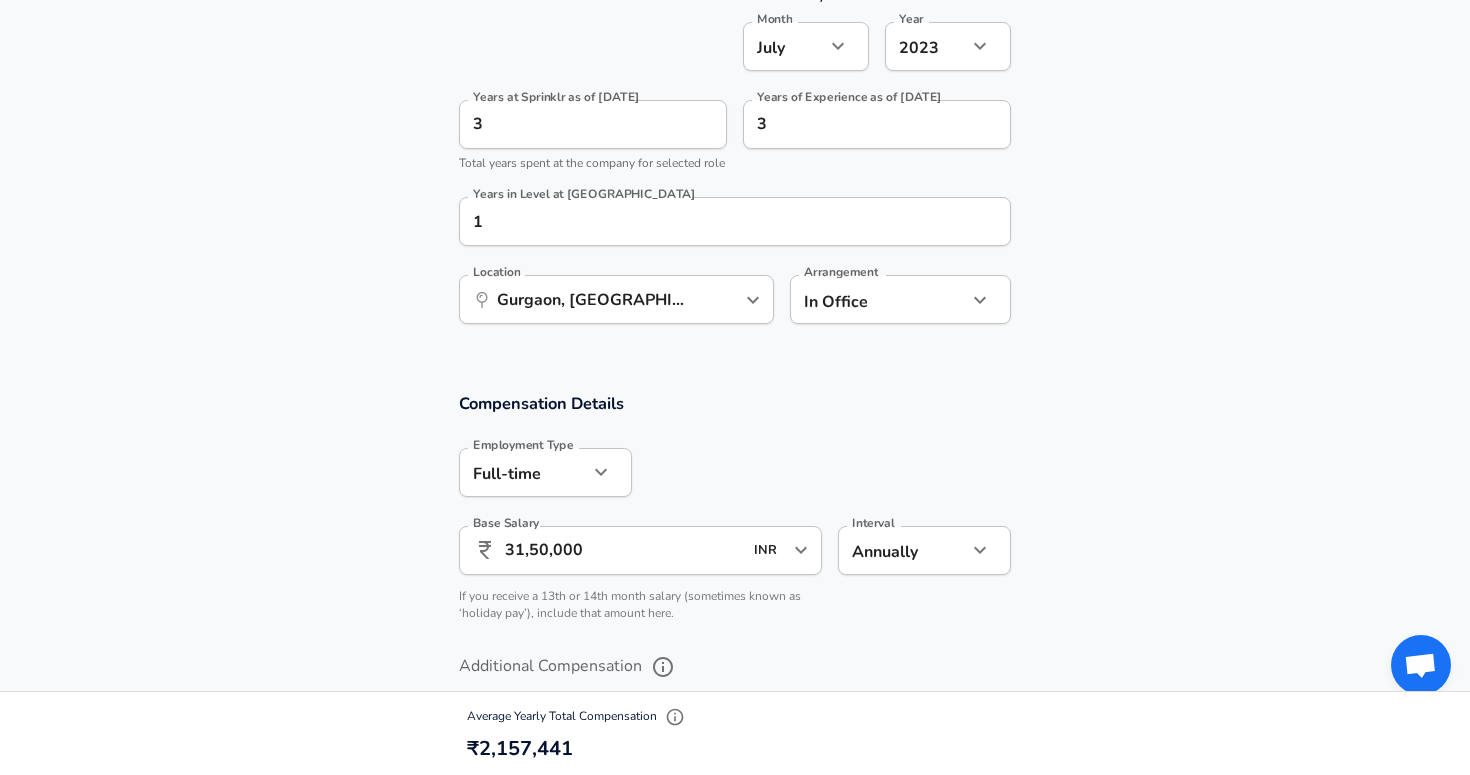 click on "Compensation Details Employment Type [DEMOGRAPHIC_DATA] full_time Employment Type Base Salary ​ 31,50,000 INR ​ Base Salary Interval Annually yearly Interval If you receive a 13th or 14th month salary (sometimes known as ‘holiday pay’), include that amount here." at bounding box center [735, 513] 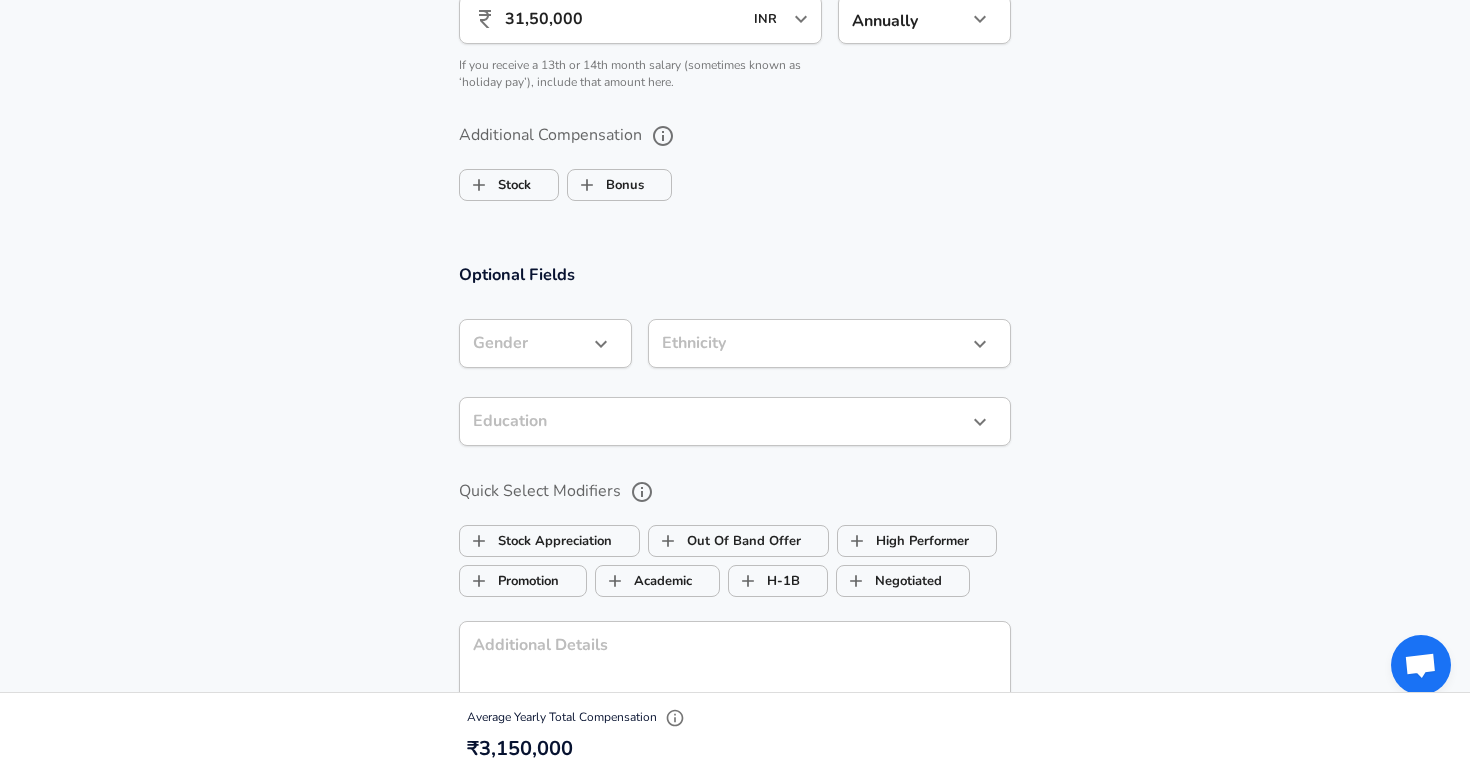 scroll, scrollTop: 1545, scrollLeft: 0, axis: vertical 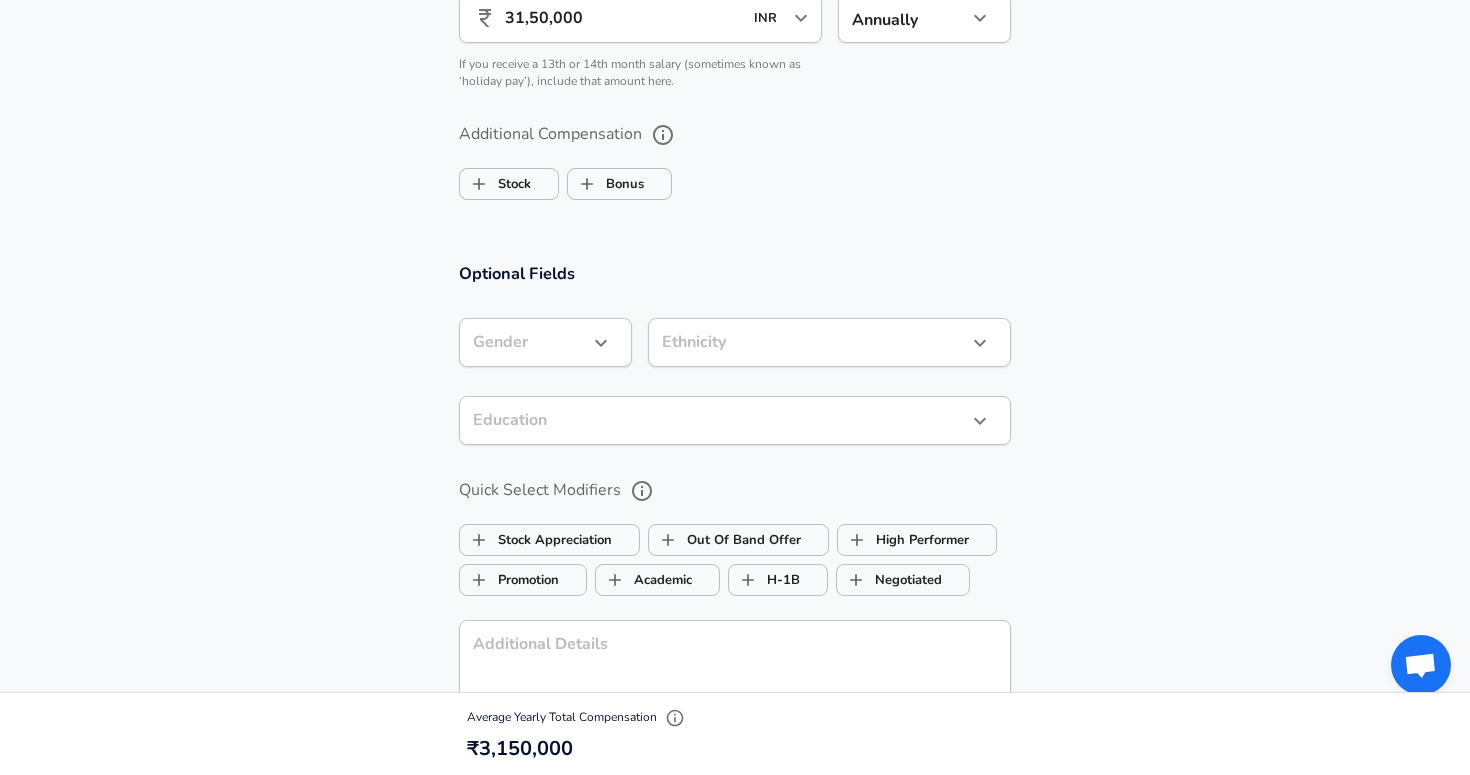 click on "Restart Add Your Salary Upload your offer letter   to verify your submission Enhance Privacy and Anonymity No Automatically hides specific fields until there are enough submissions to safely display the full details.   More Details Based on your submission and the data points that we have already collected, we will automatically hide and anonymize specific fields if there aren't enough data points to remain sufficiently anonymous. Company & Title Information   Enter the company you received your offer from Company Sprinklr Company   Select the title that closest resembles your official title. This should be similar to the title that was present on your offer letter. Title Product Manager Title Job Family Product Manager Job Family   Select a Specialization that best fits your role. If you can't find one, select 'Other' to enter a custom specialization Select Specialization Enterprise Enterprise Select Specialization   Level L2 Level Work Experience and Location New Offer Employee No no Month [DATE] Month Year" at bounding box center [735, -1158] 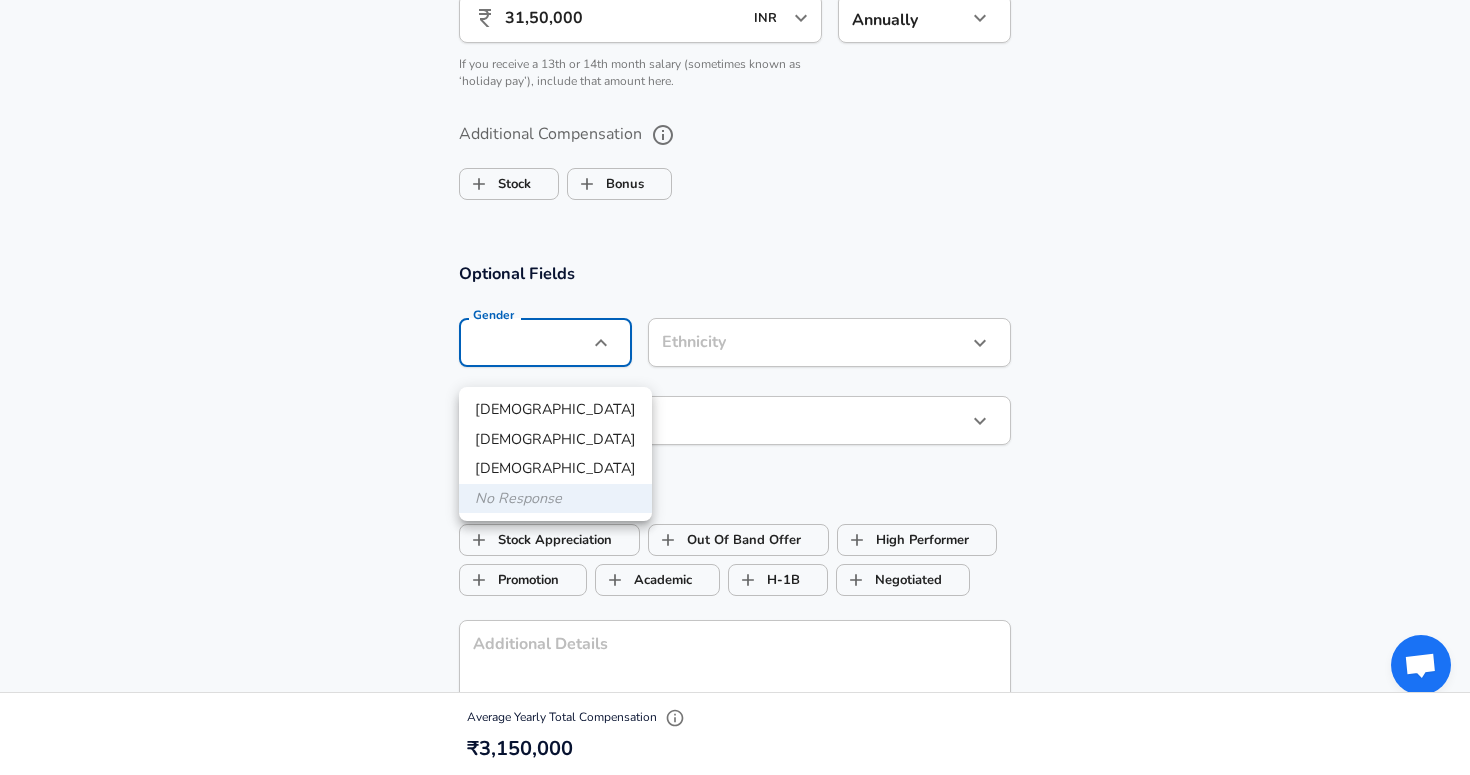 click on "[DEMOGRAPHIC_DATA]" at bounding box center [555, 410] 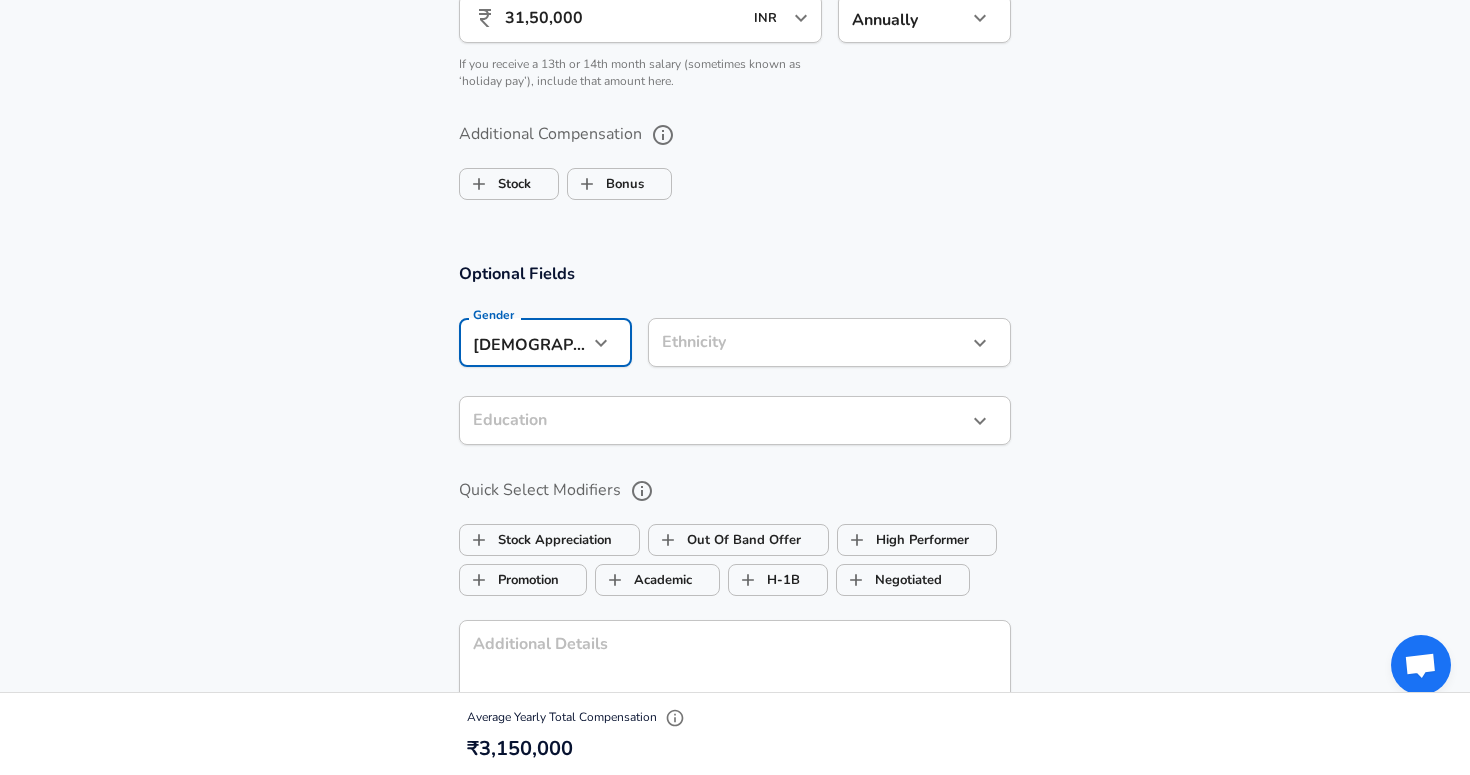 click on "Restart Add Your Salary Upload your offer letter   to verify your submission Enhance Privacy and Anonymity No Automatically hides specific fields until there are enough submissions to safely display the full details.   More Details Based on your submission and the data points that we have already collected, we will automatically hide and anonymize specific fields if there aren't enough data points to remain sufficiently anonymous. Company & Title Information   Enter the company you received your offer from Company Sprinklr Company   Select the title that closest resembles your official title. This should be similar to the title that was present on your offer letter. Title Product Manager Title Job Family Product Manager Job Family   Select a Specialization that best fits your role. If you can't find one, select 'Other' to enter a custom specialization Select Specialization Enterprise Enterprise Select Specialization   Level L2 Level Work Experience and Location New Offer Employee No no Month [DATE] Month Year" at bounding box center [735, -1158] 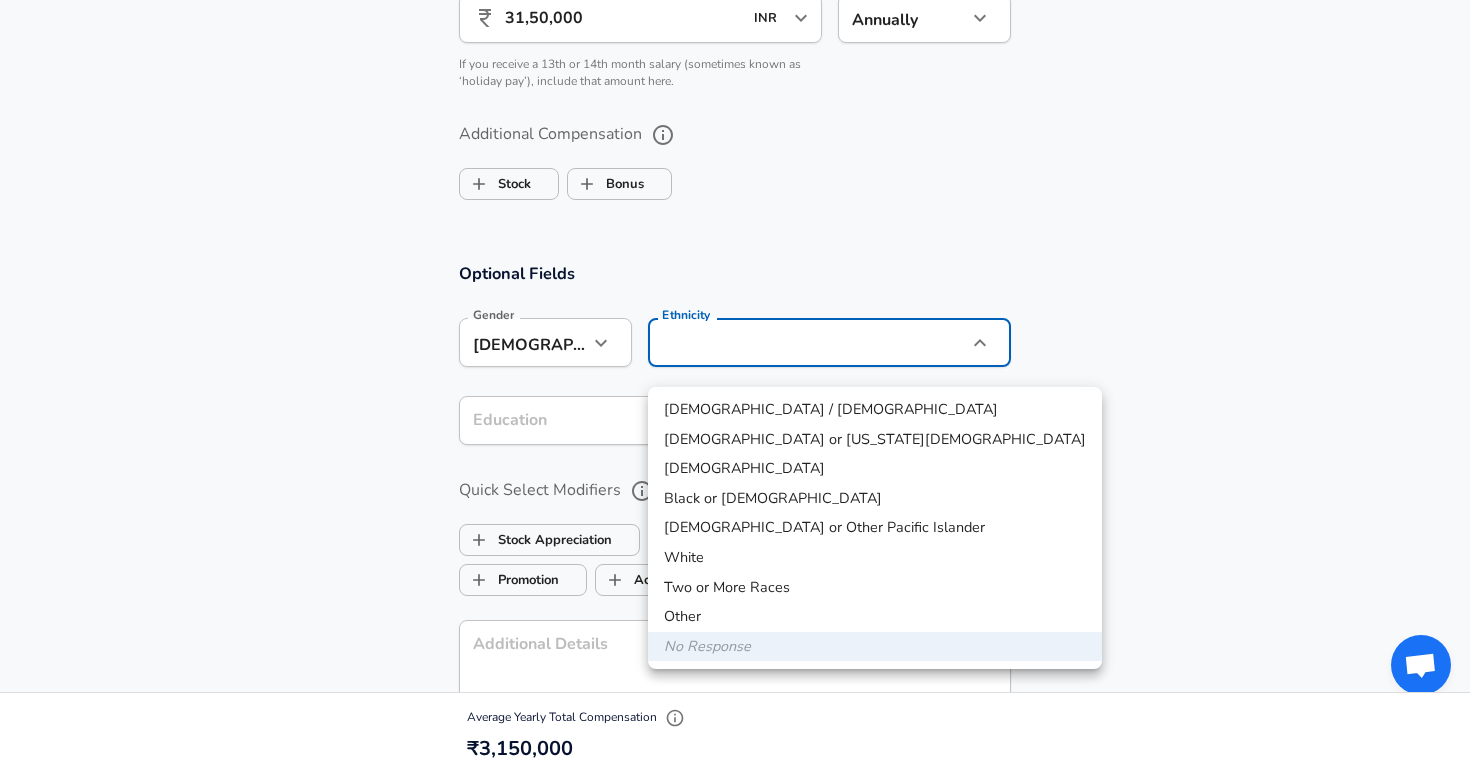 click on "[DEMOGRAPHIC_DATA]" at bounding box center [875, 469] 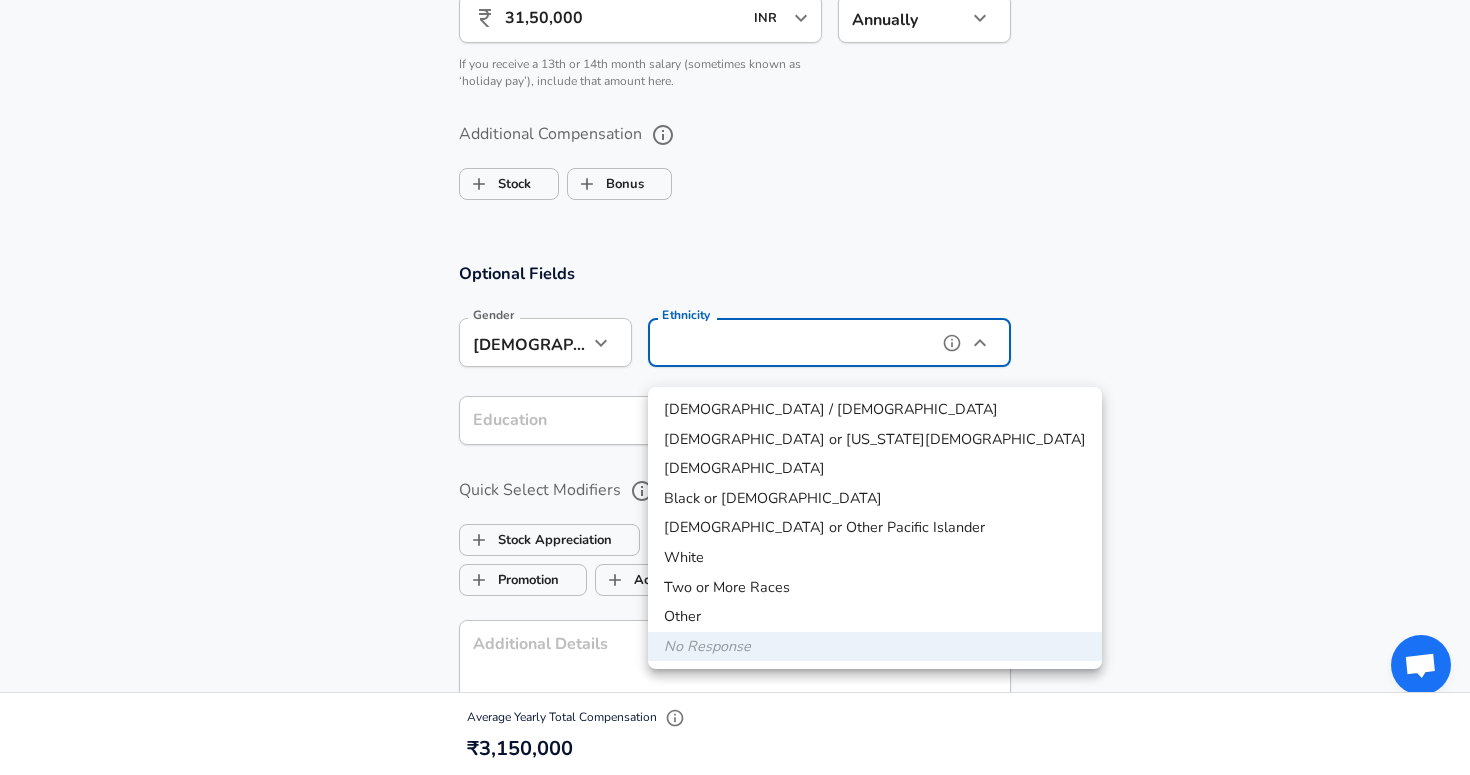 type on "[DEMOGRAPHIC_DATA]" 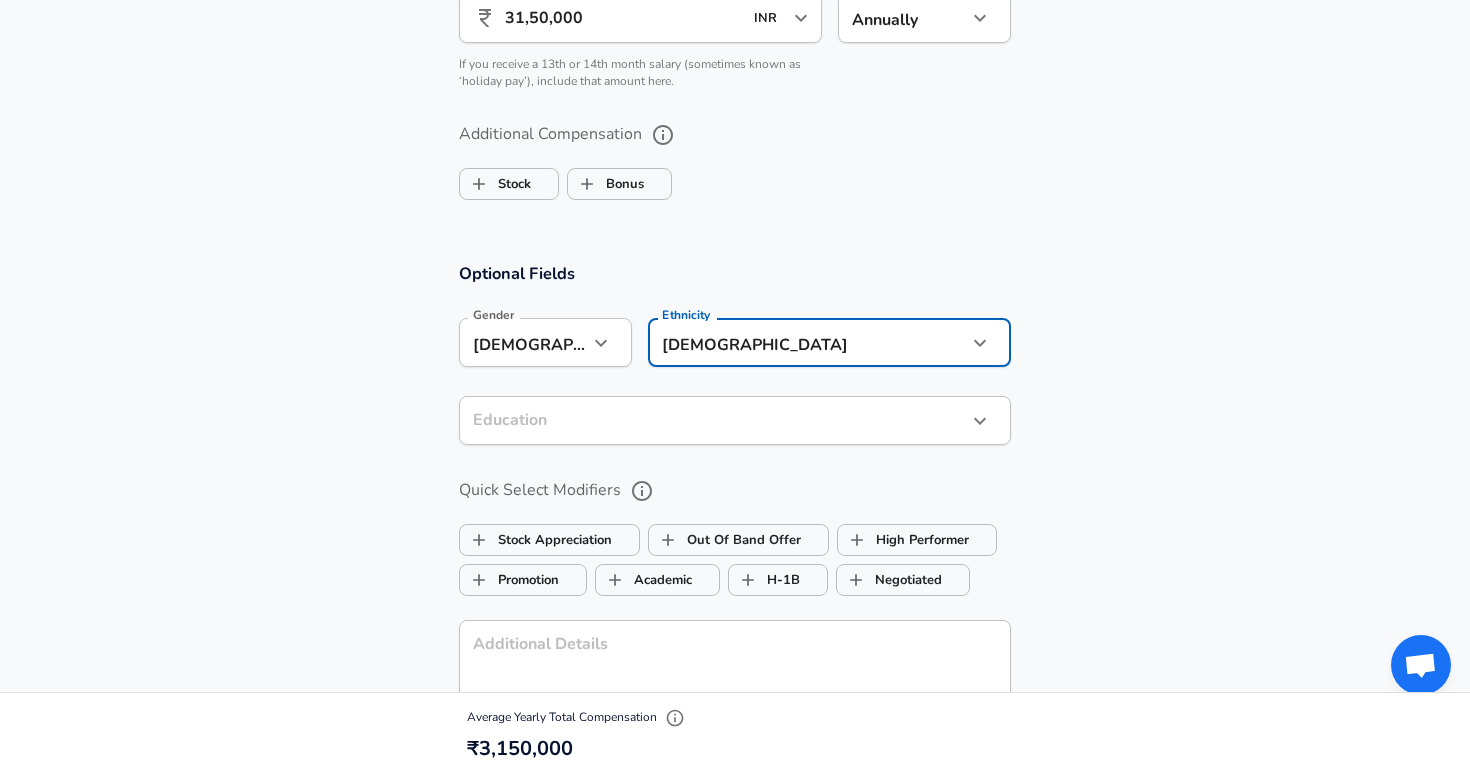 click on "Restart Add Your Salary Upload your offer letter   to verify your submission Enhance Privacy and Anonymity No Automatically hides specific fields until there are enough submissions to safely display the full details.   More Details Based on your submission and the data points that we have already collected, we will automatically hide and anonymize specific fields if there aren't enough data points to remain sufficiently anonymous. Company & Title Information   Enter the company you received your offer from Company Sprinklr Company   Select the title that closest resembles your official title. This should be similar to the title that was present on your offer letter. Title Product Manager Title Job Family Product Manager Job Family   Select a Specialization that best fits your role. If you can't find one, select 'Other' to enter a custom specialization Select Specialization Enterprise Enterprise Select Specialization   Level L2 Level Work Experience and Location New Offer Employee No no Month [DATE] Month Year" at bounding box center [735, -1158] 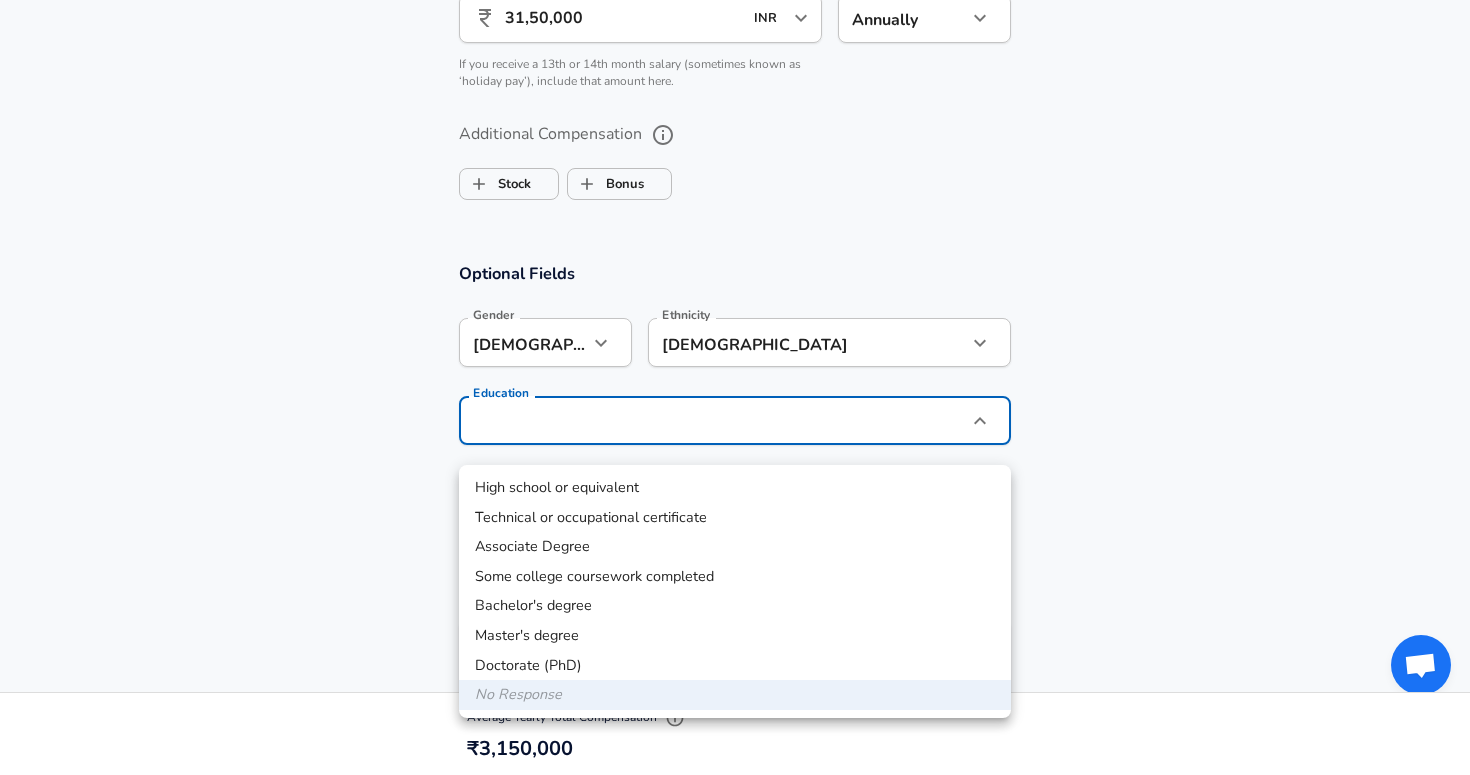 click on "Bachelor's degree" at bounding box center (735, 606) 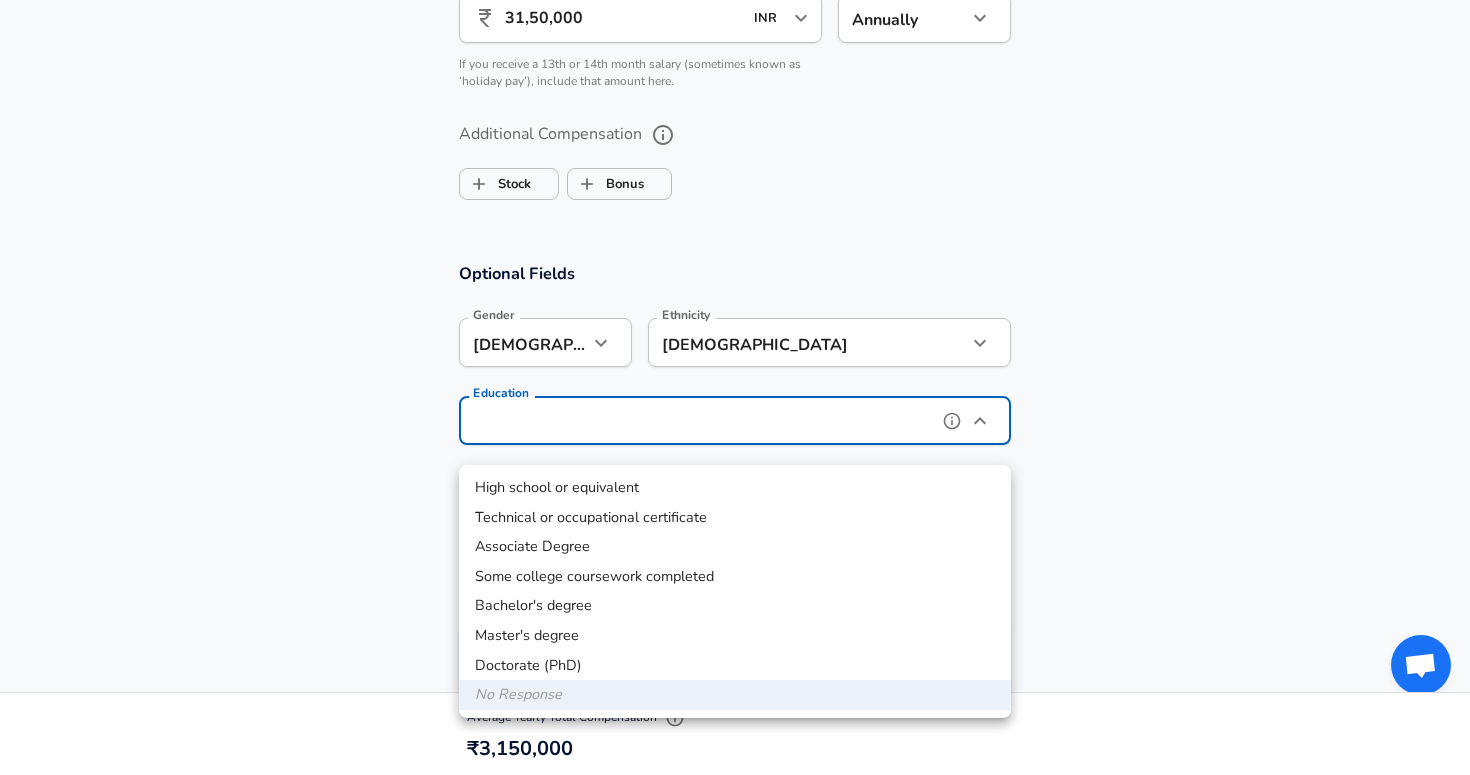 type on "Bachelors degree" 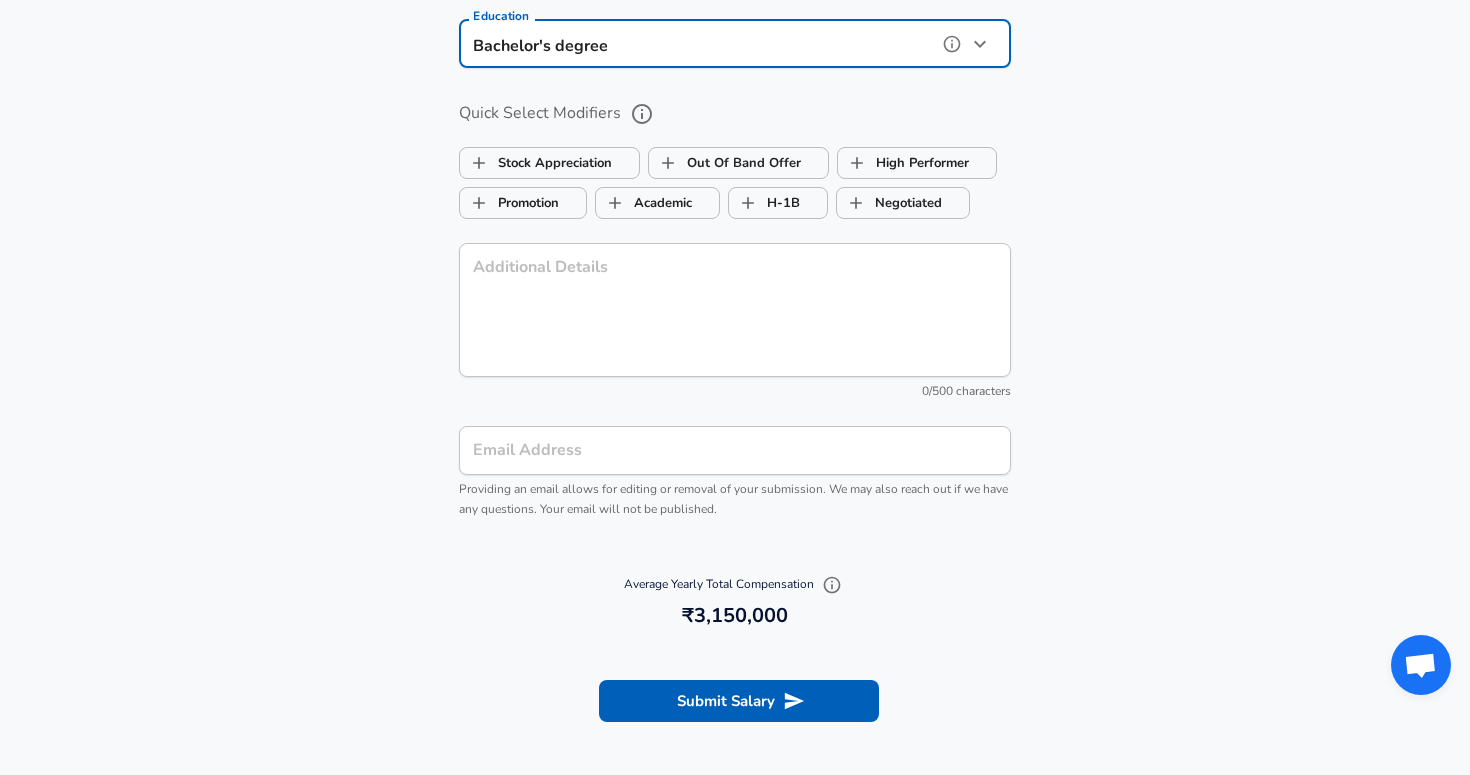 scroll, scrollTop: 1925, scrollLeft: 0, axis: vertical 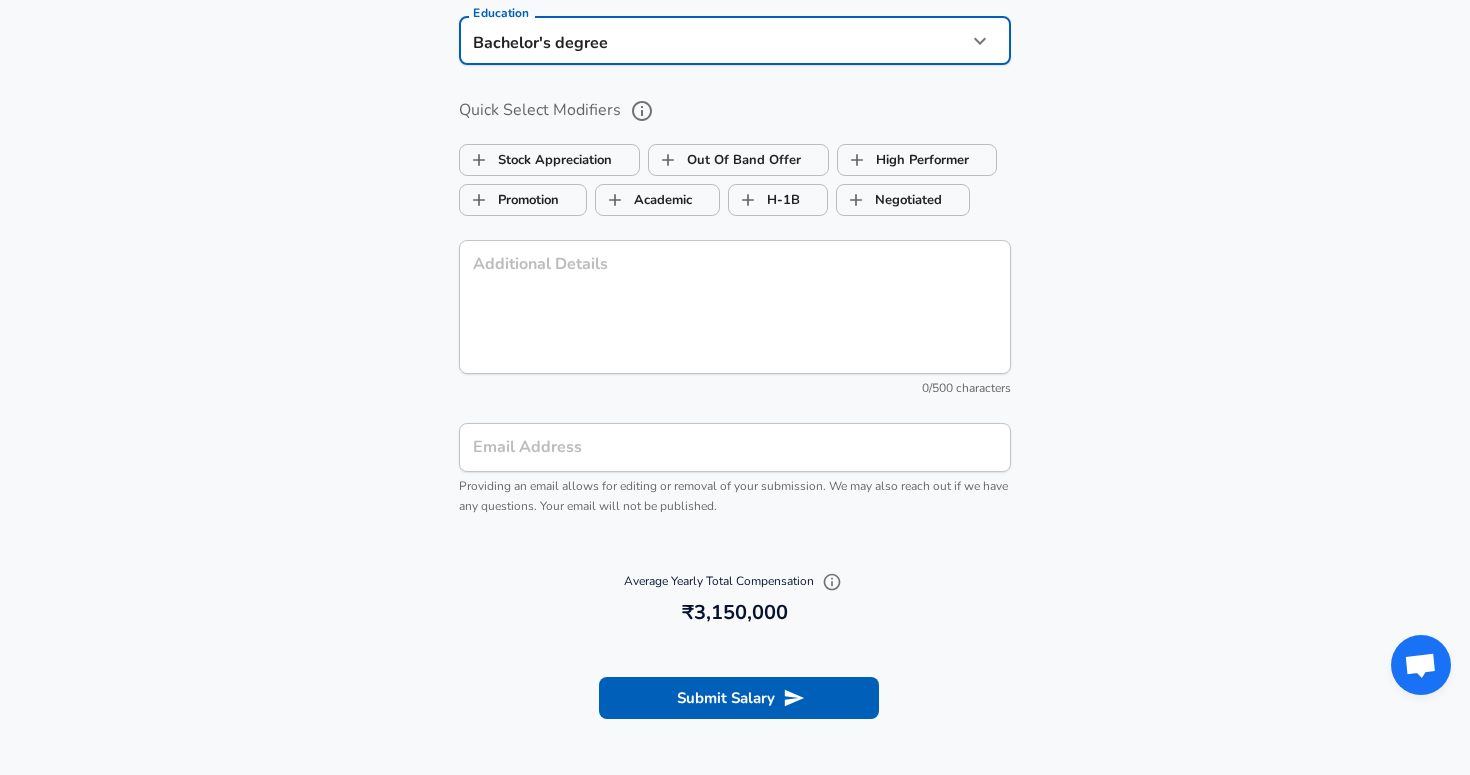 click on "0 /500 characters" at bounding box center [735, 389] 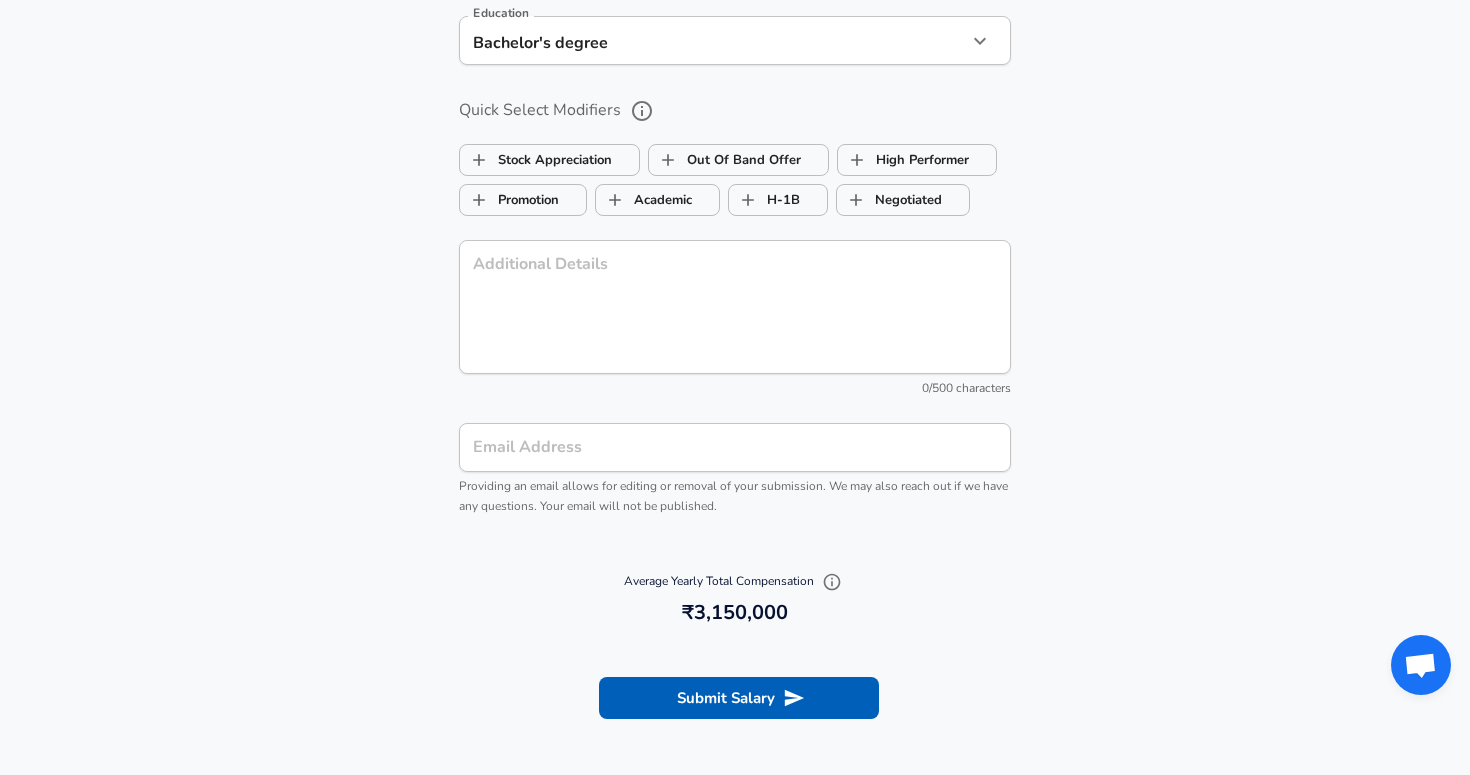 click on "Additional Details" at bounding box center (735, 307) 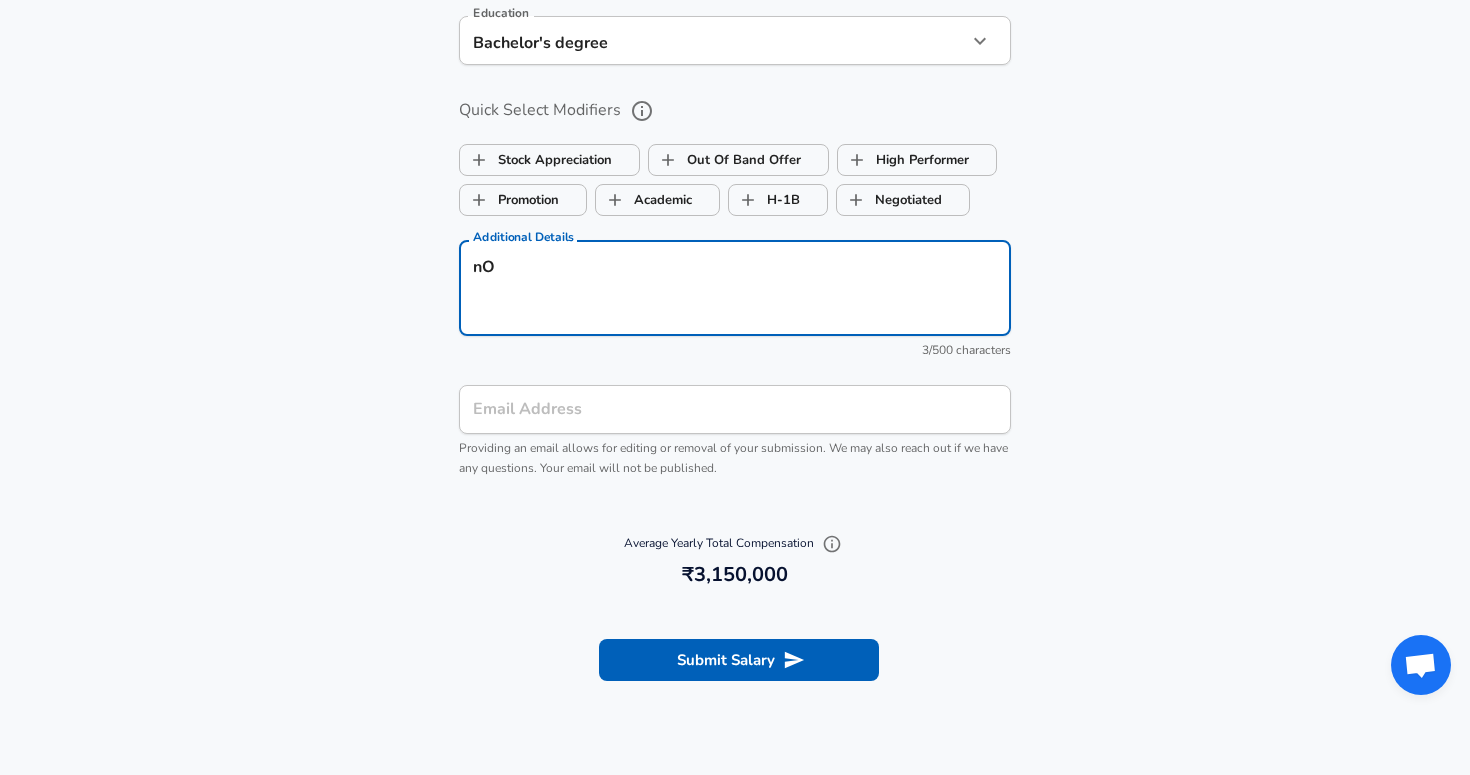 type on "n" 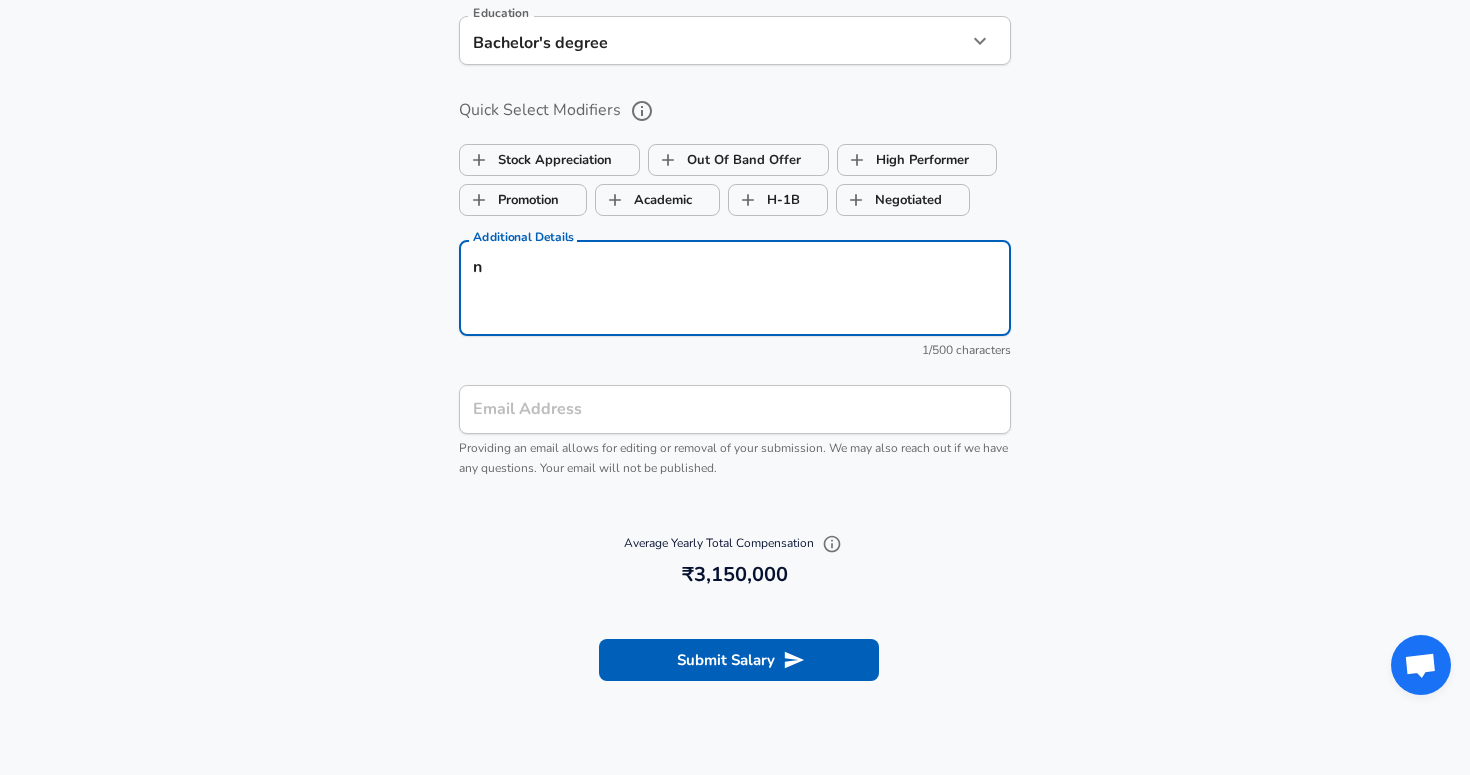 type 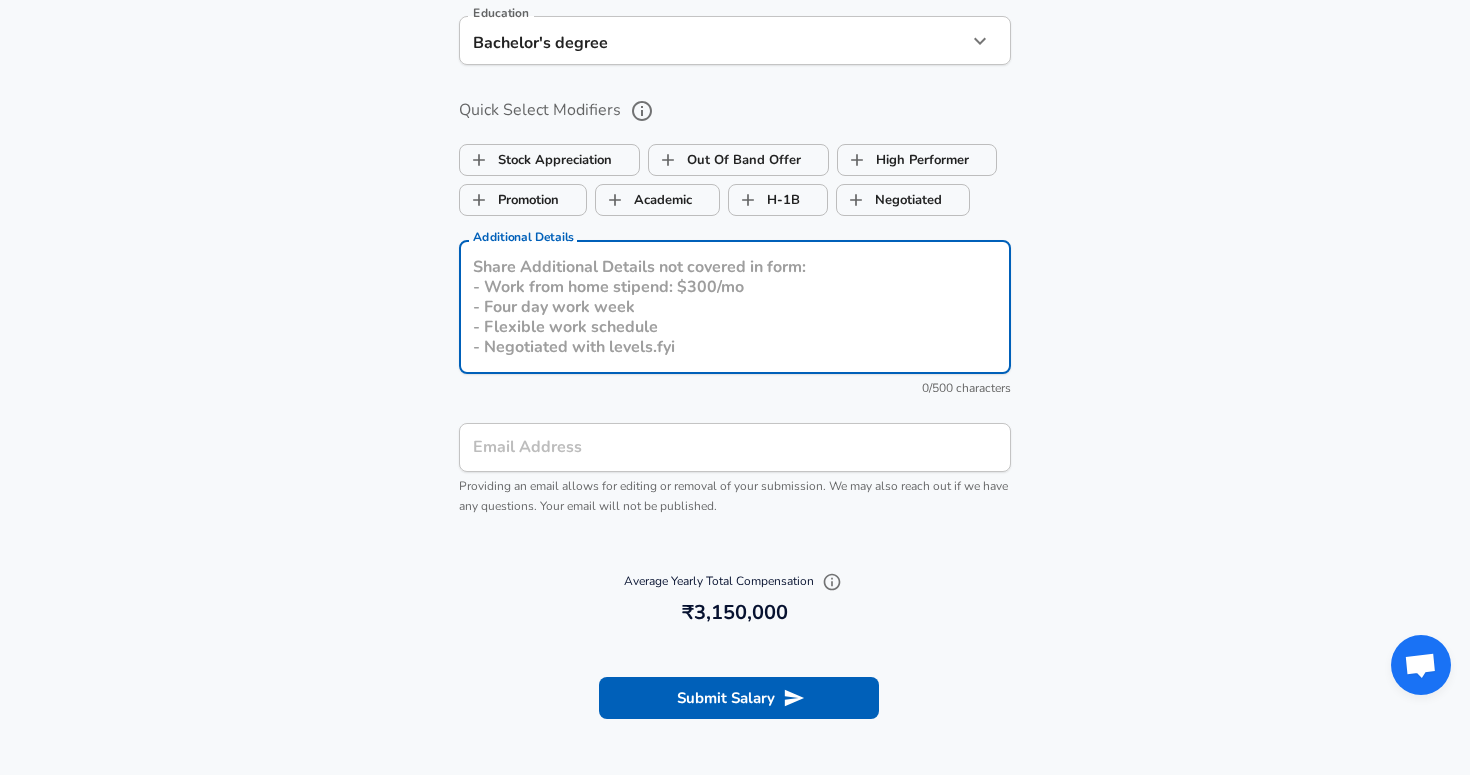 click on "Email Address" at bounding box center [735, 447] 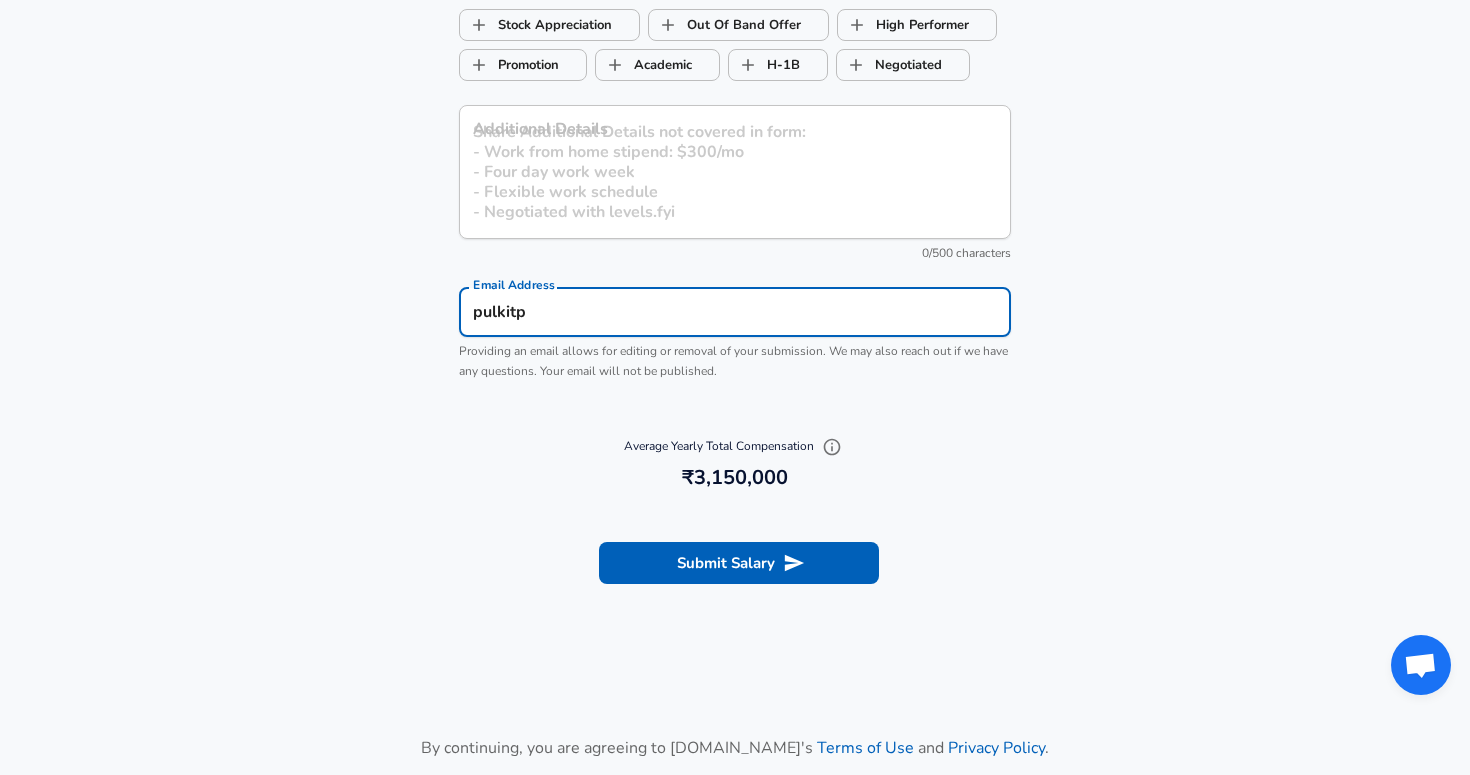 scroll, scrollTop: 2053, scrollLeft: 0, axis: vertical 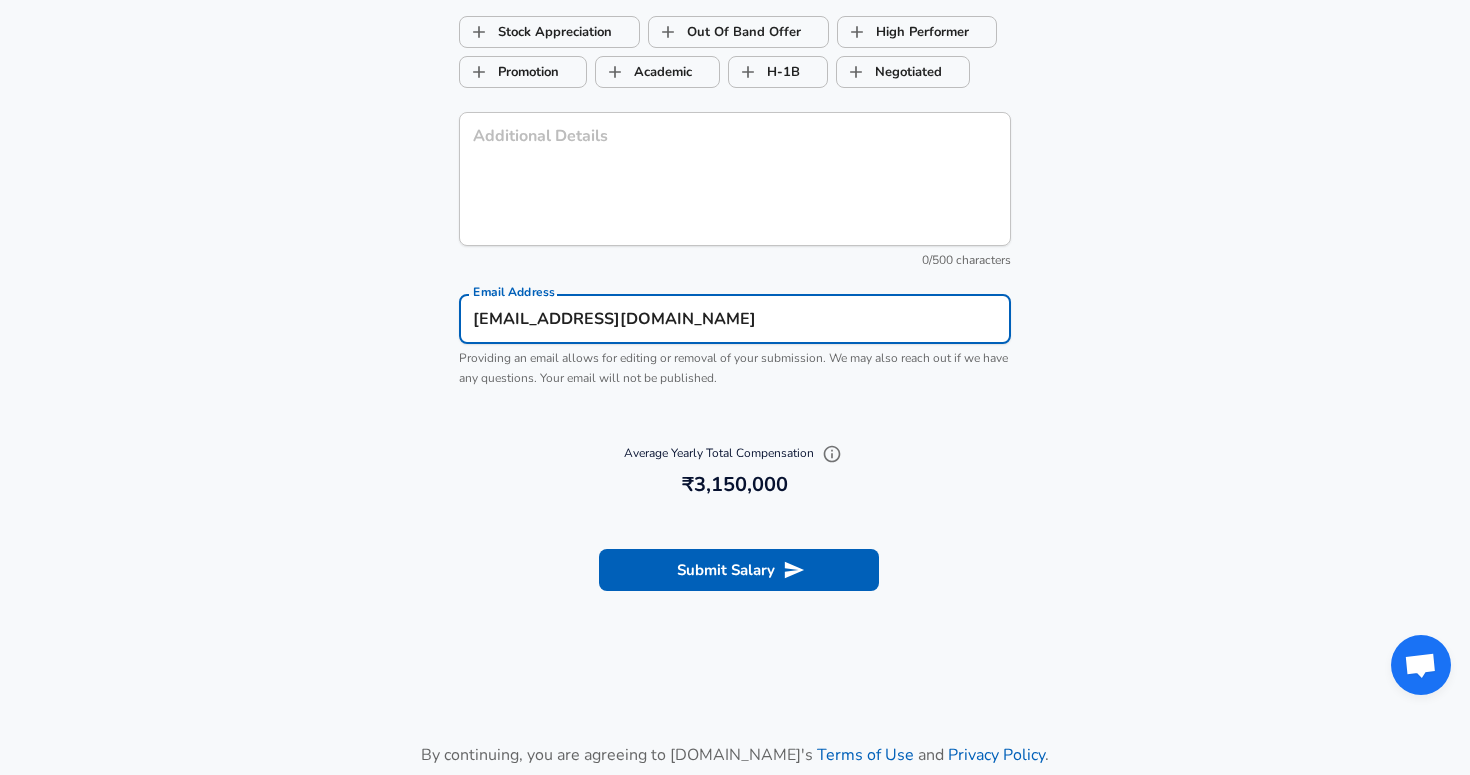 type on "[EMAIL_ADDRESS][DOMAIN_NAME]" 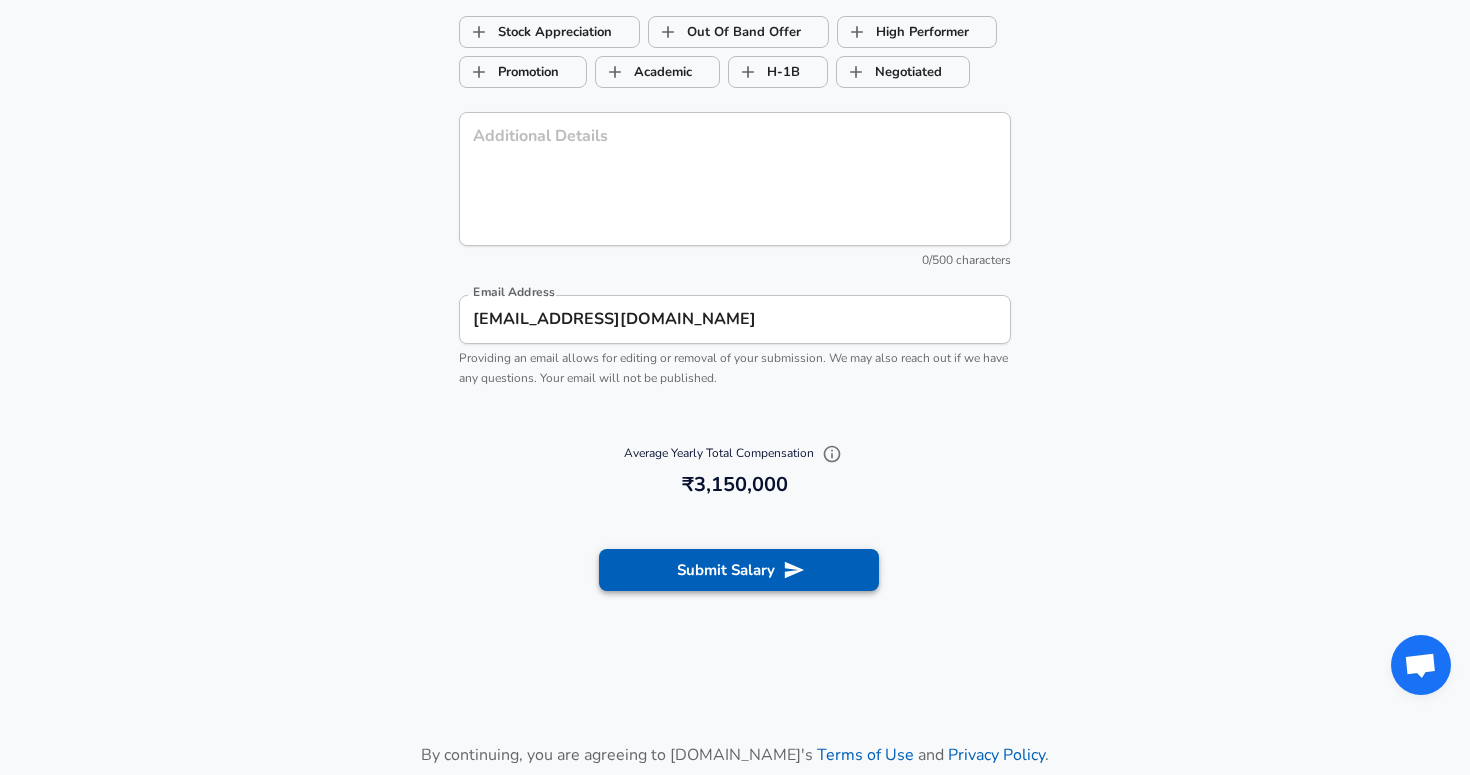 click on "Submit Salary" at bounding box center (739, 570) 